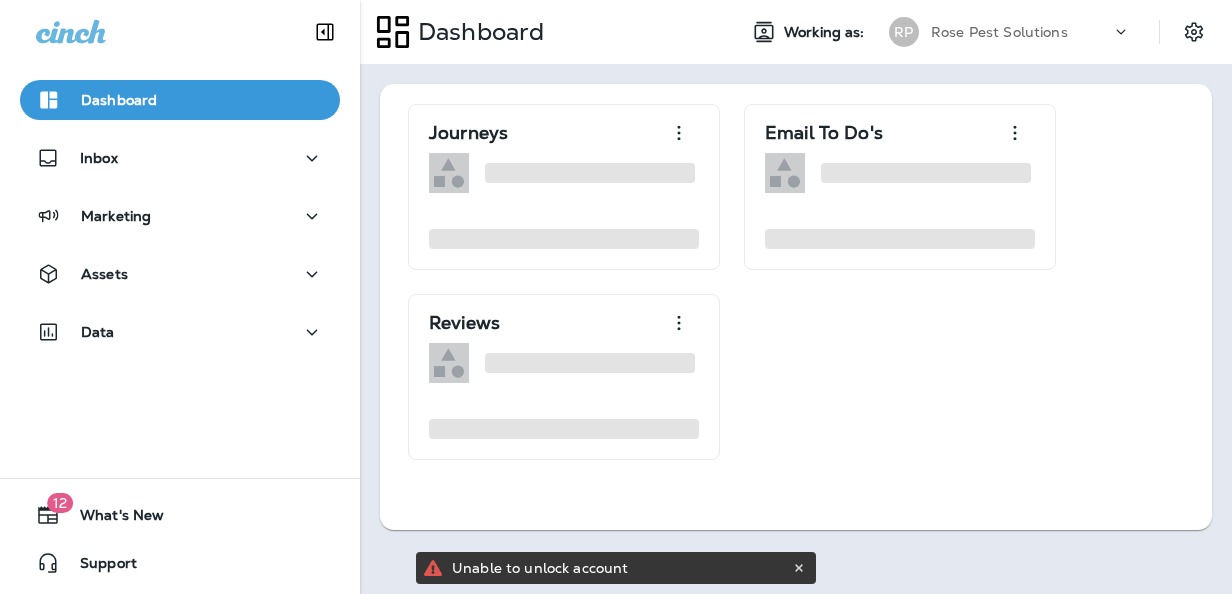scroll, scrollTop: 0, scrollLeft: 0, axis: both 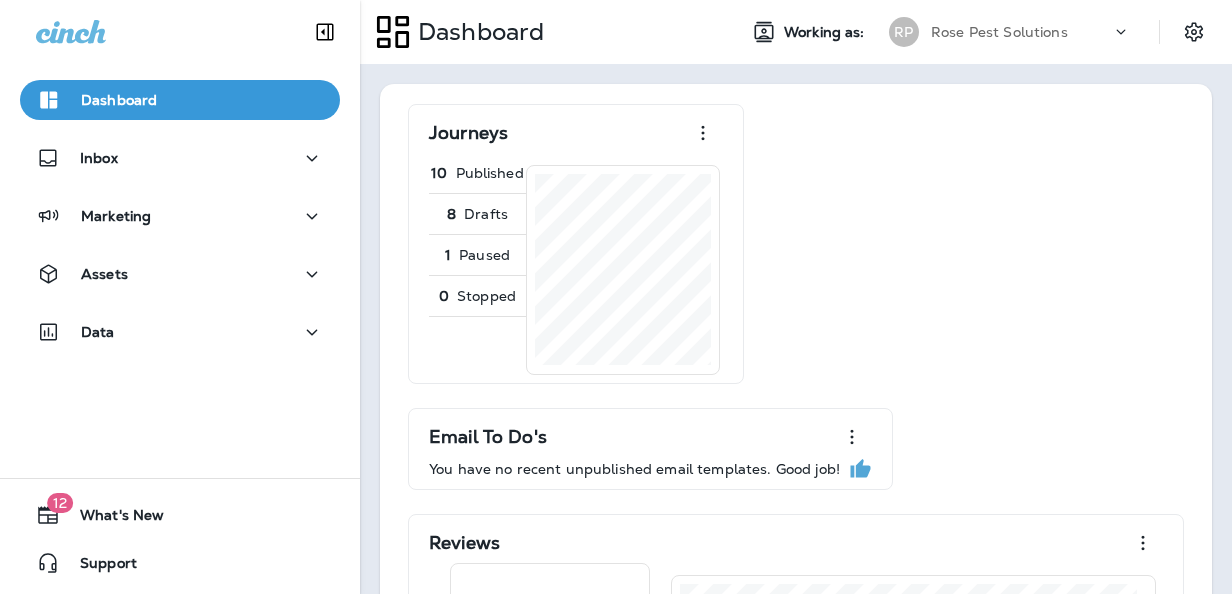 click on "Inbox" at bounding box center (180, 163) 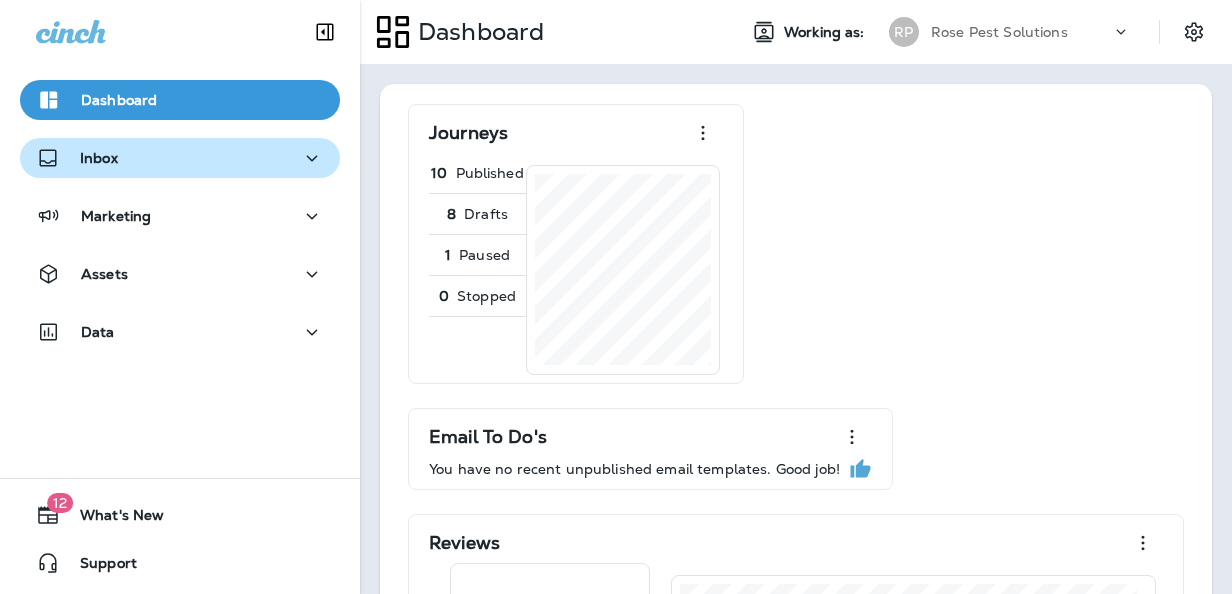 click on "Inbox" at bounding box center (180, 158) 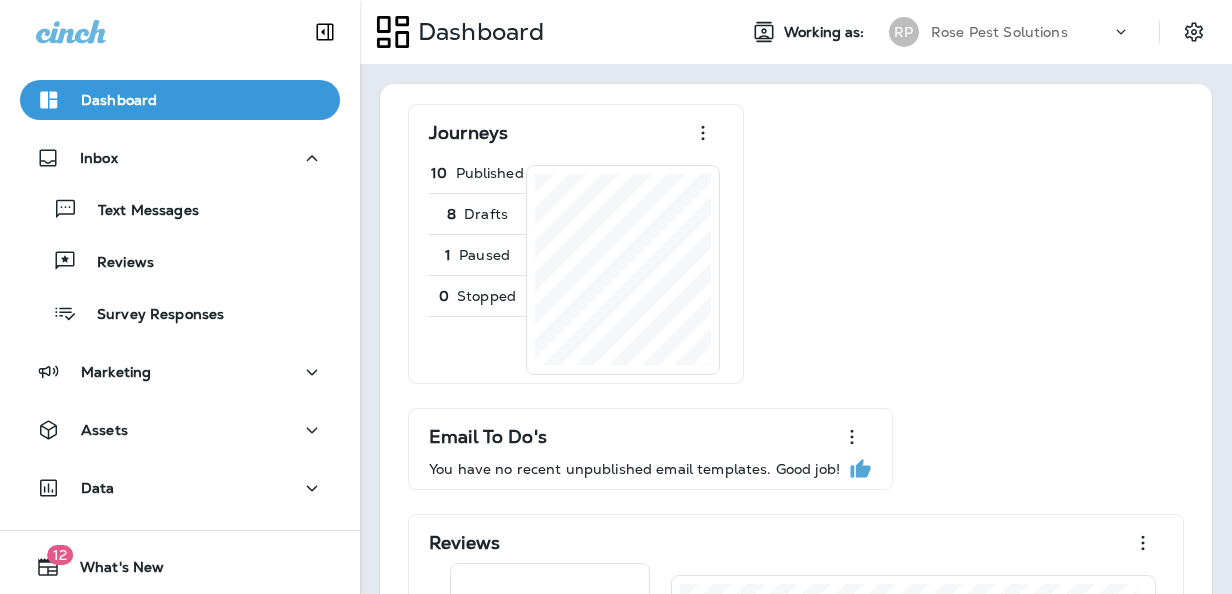 click on "Text Messages Reviews Survey Responses" at bounding box center [180, 256] 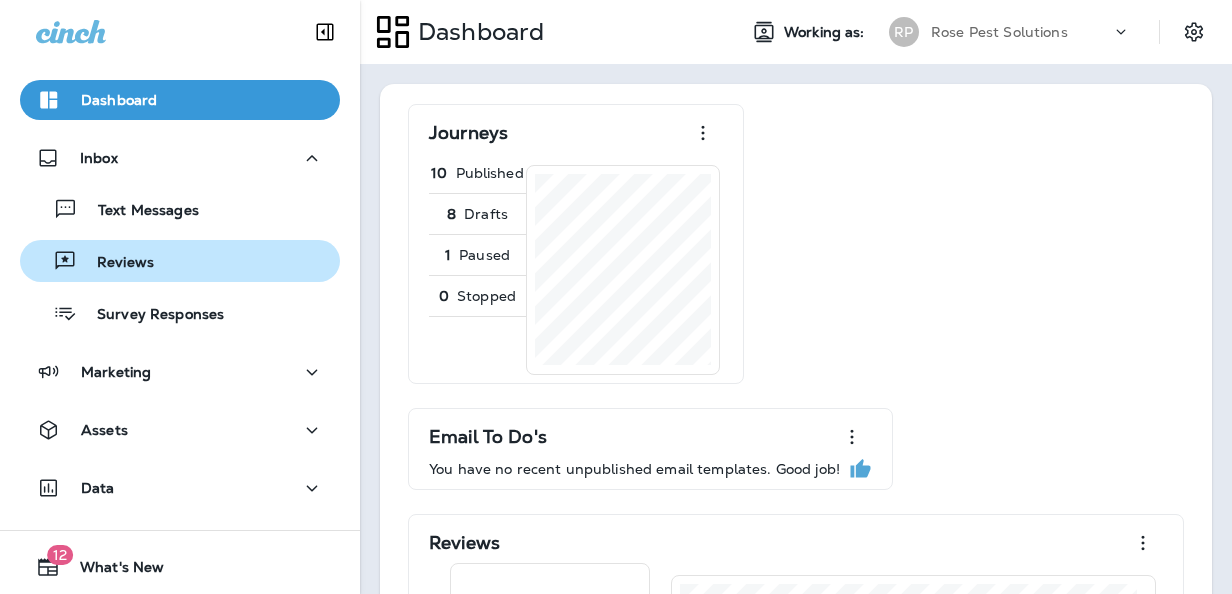 click on "Reviews" at bounding box center [115, 263] 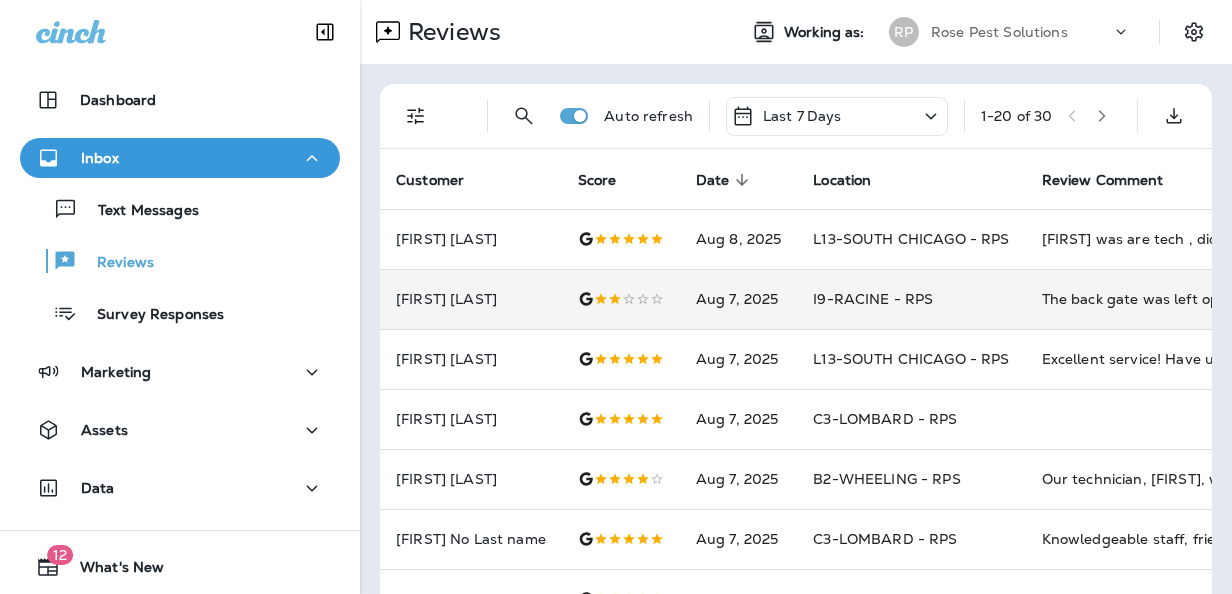 click on "Aug 7, 2025" at bounding box center (739, 299) 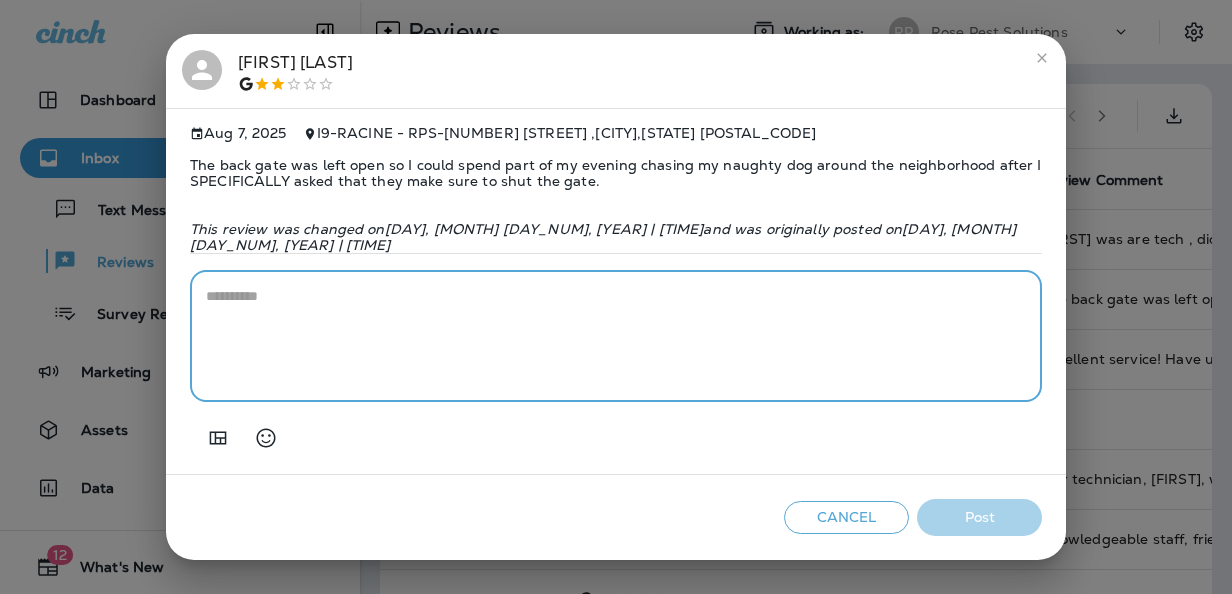 drag, startPoint x: 345, startPoint y: 289, endPoint x: 243, endPoint y: 332, distance: 110.69327 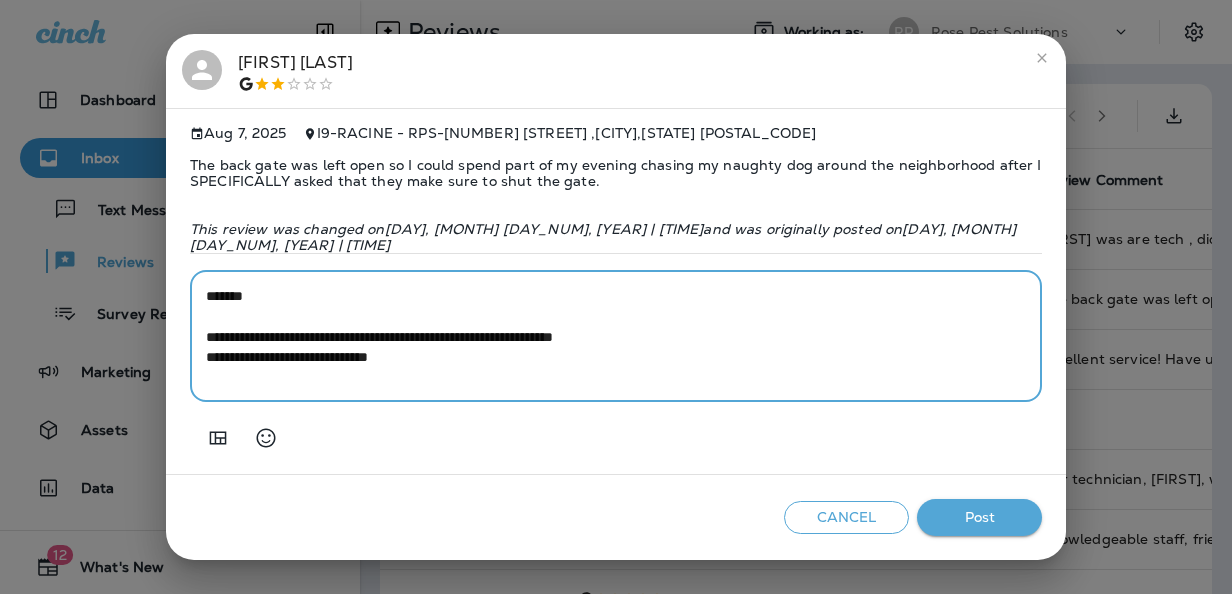 click on "**********" at bounding box center [616, 336] 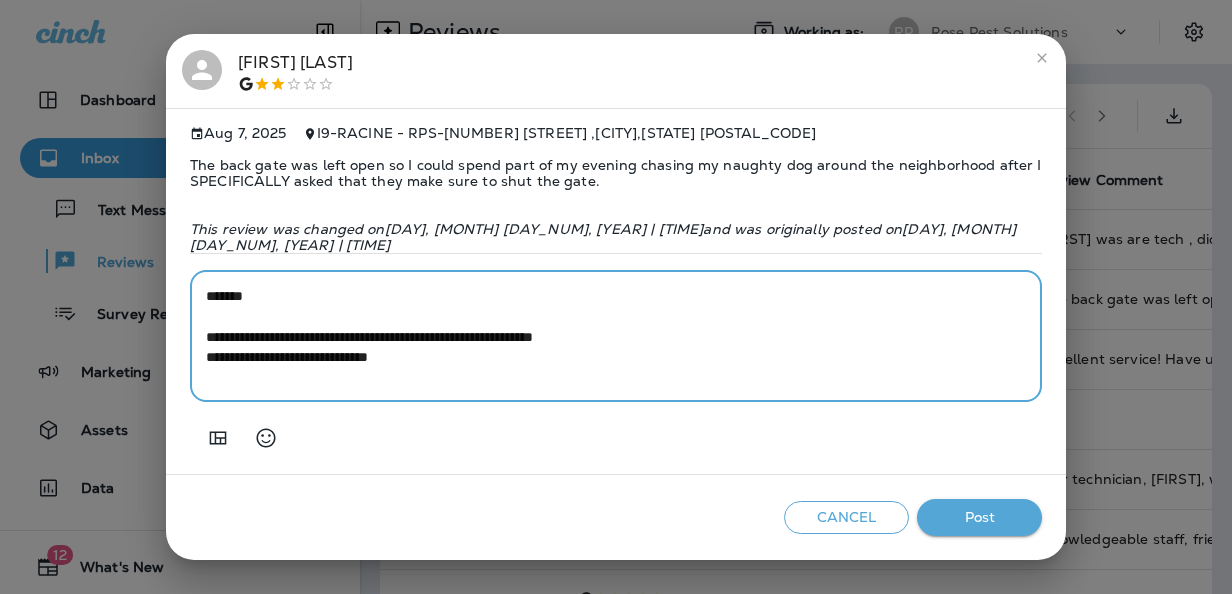 click on "**********" at bounding box center (616, 336) 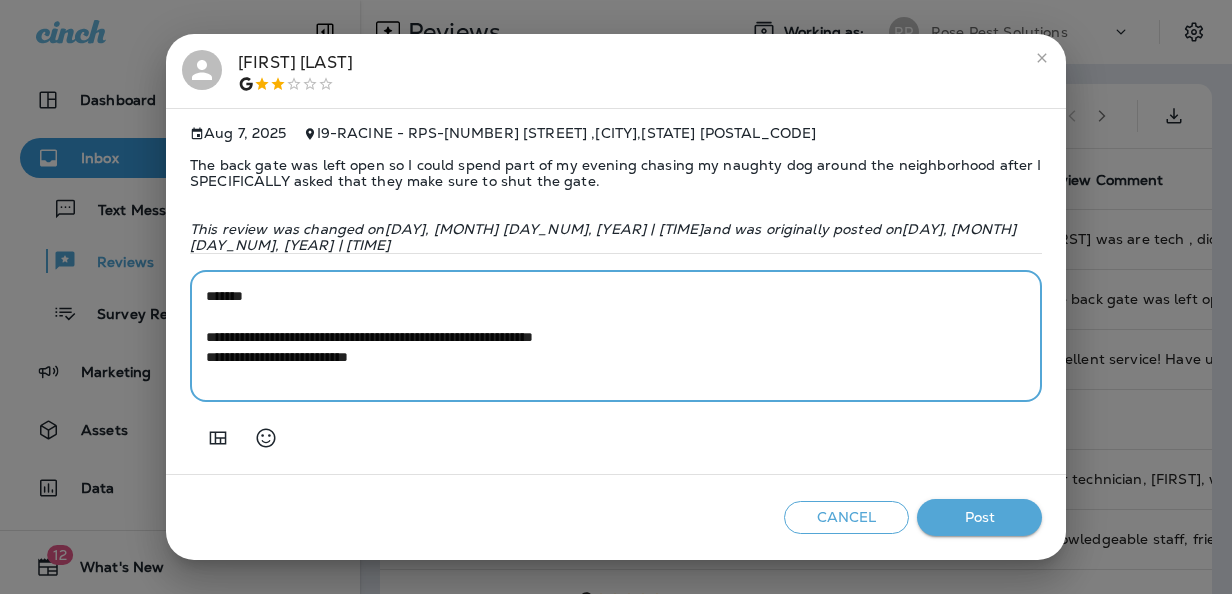click on "**********" at bounding box center [616, 336] 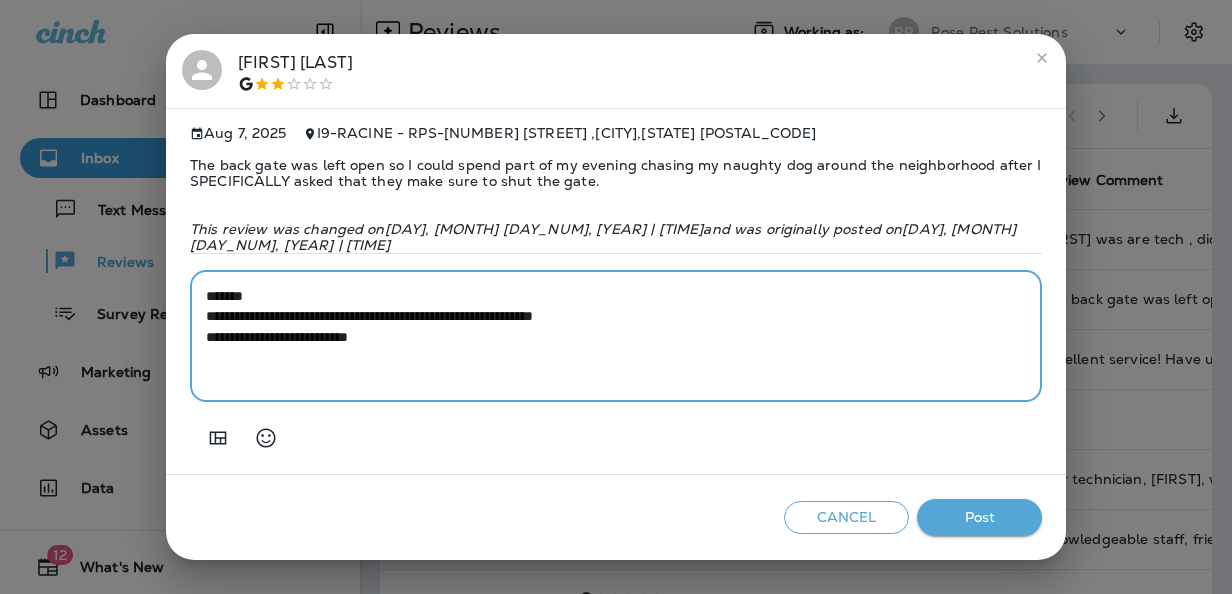 click on "**********" at bounding box center (616, 336) 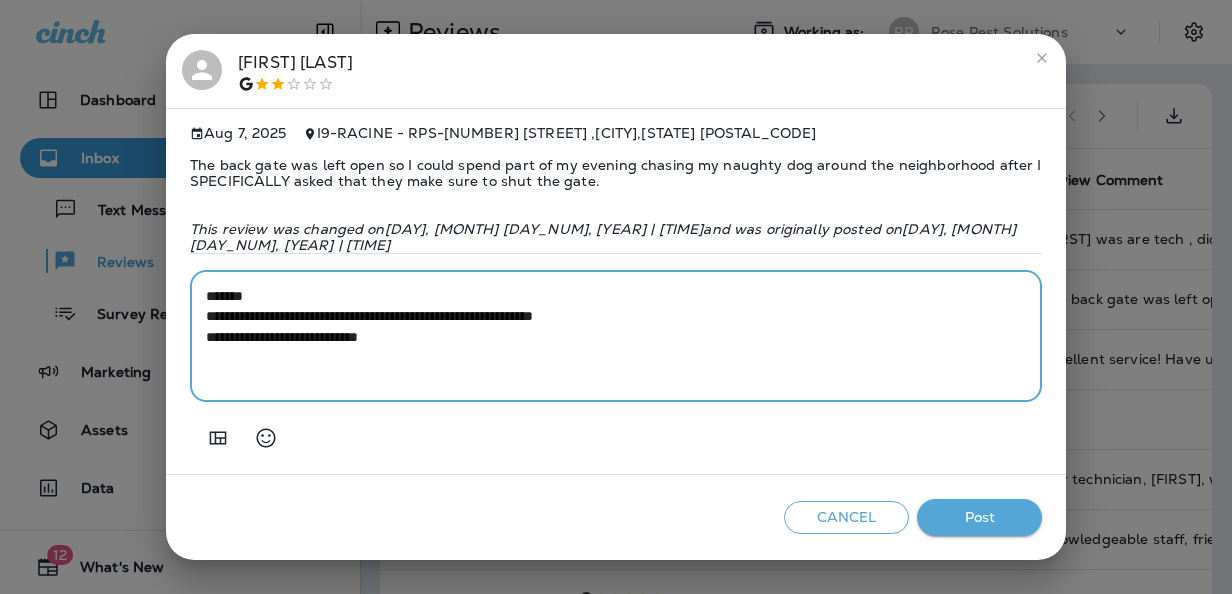 click on "**********" at bounding box center [616, 336] 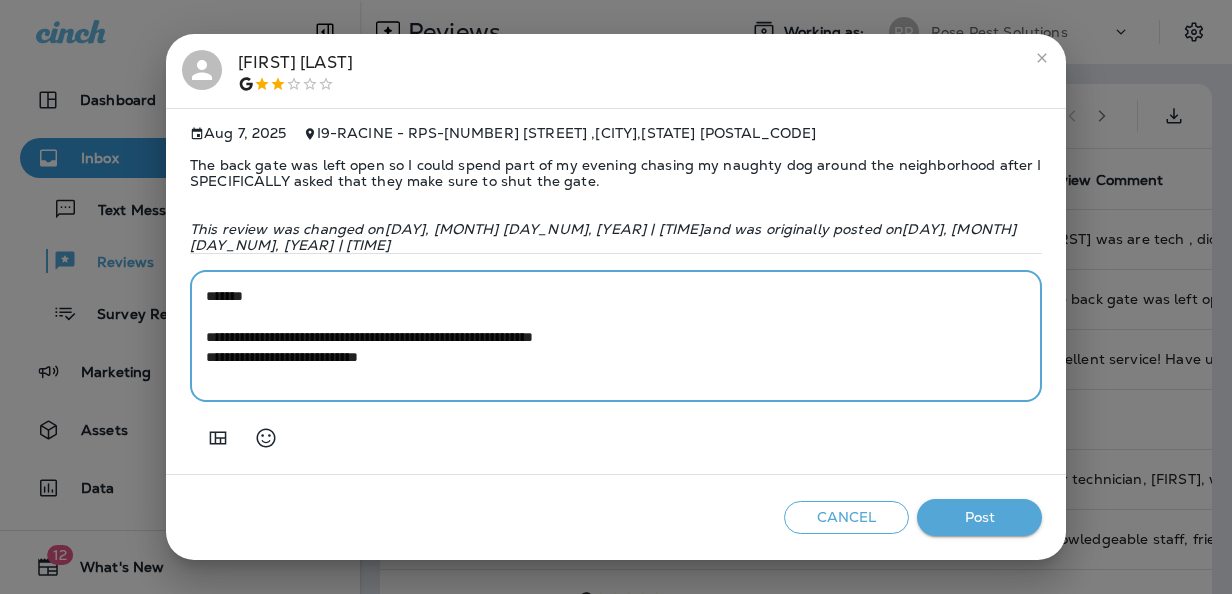 click on "**********" at bounding box center (616, 336) 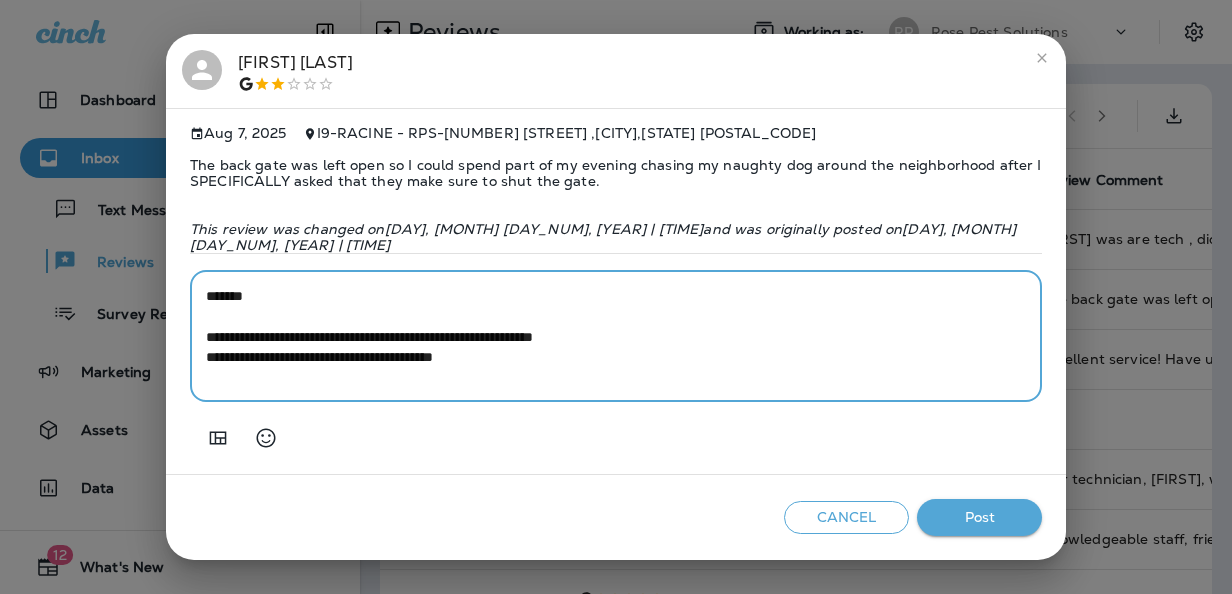 click on "**********" at bounding box center [616, 336] 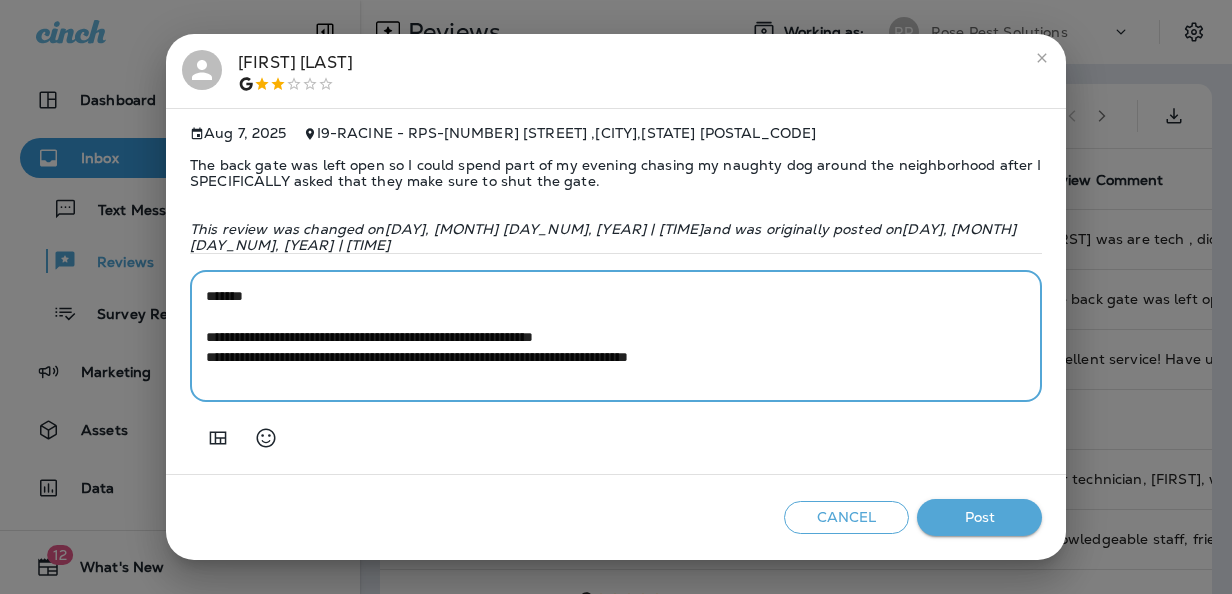 click on "**********" at bounding box center [616, 336] 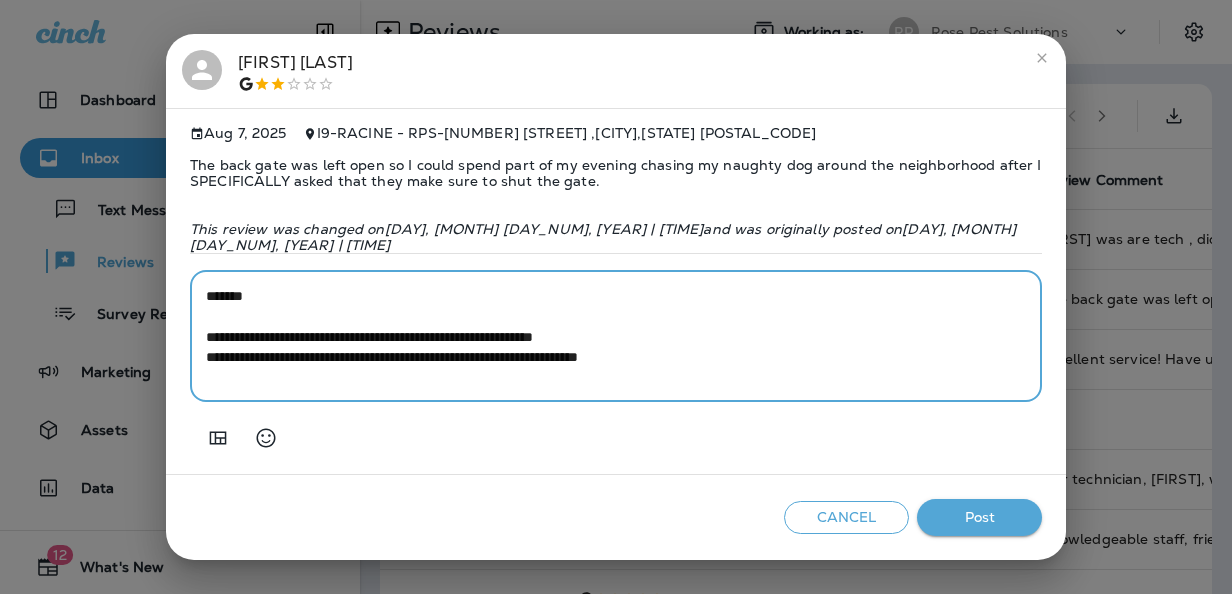 click on "**********" at bounding box center (616, 336) 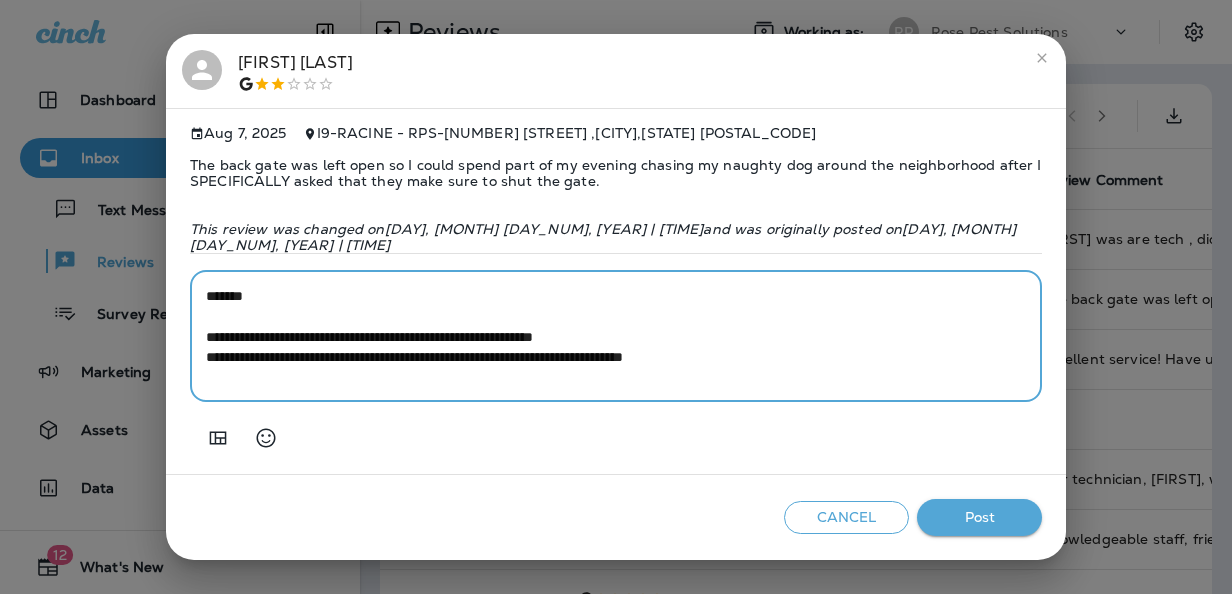 click on "**********" at bounding box center (616, 336) 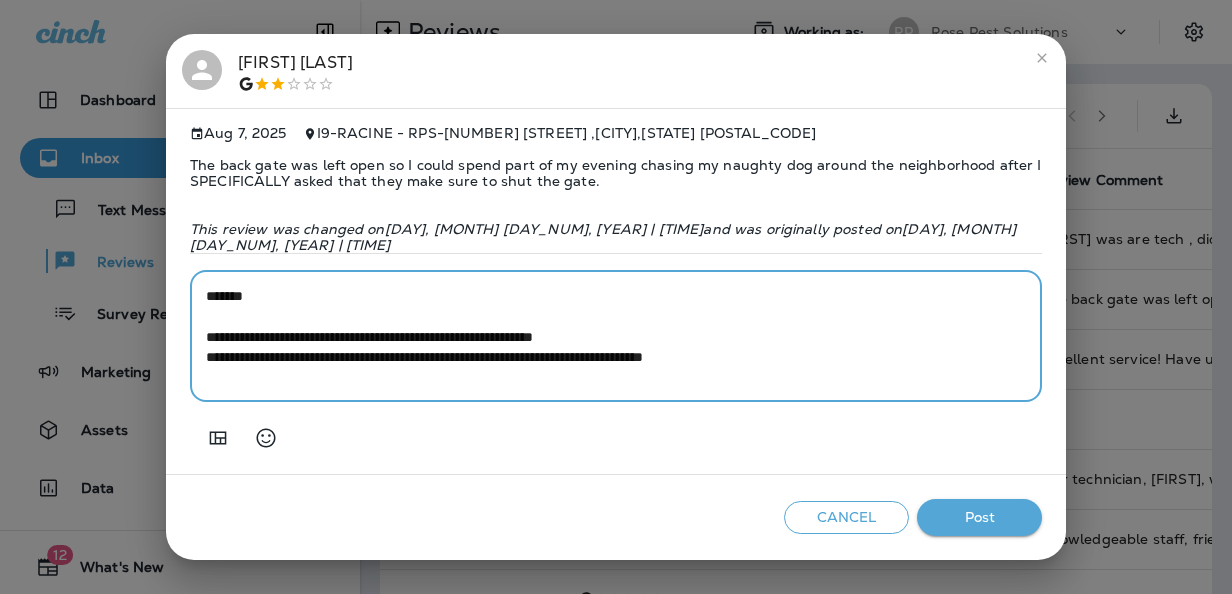 click on "**********" at bounding box center (616, 336) 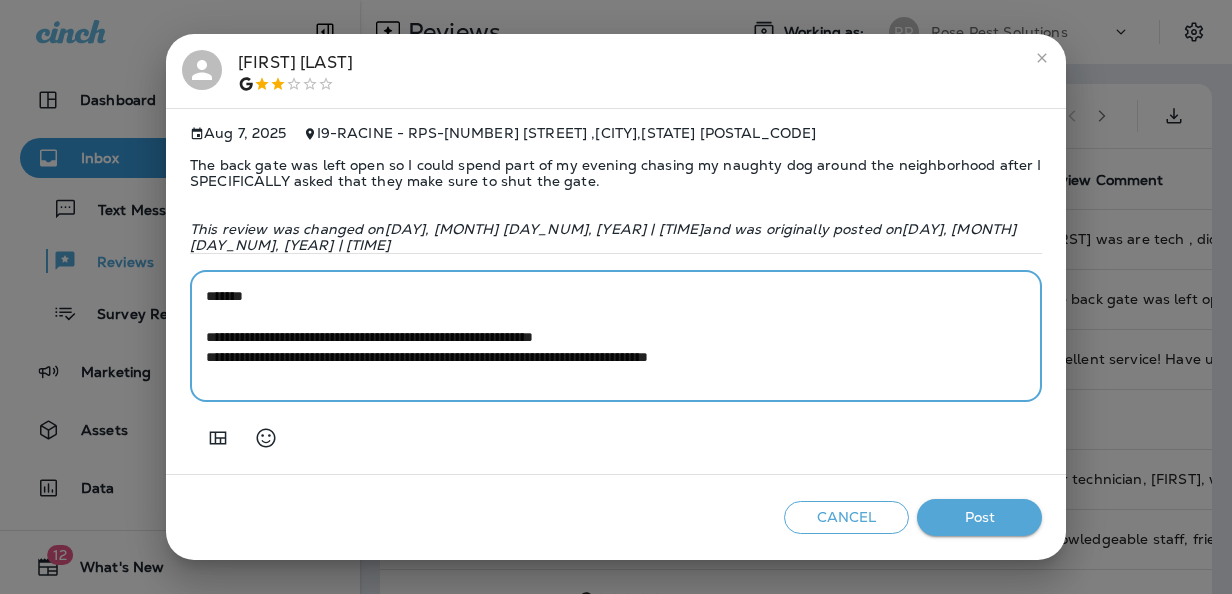 click on "**********" at bounding box center [616, 336] 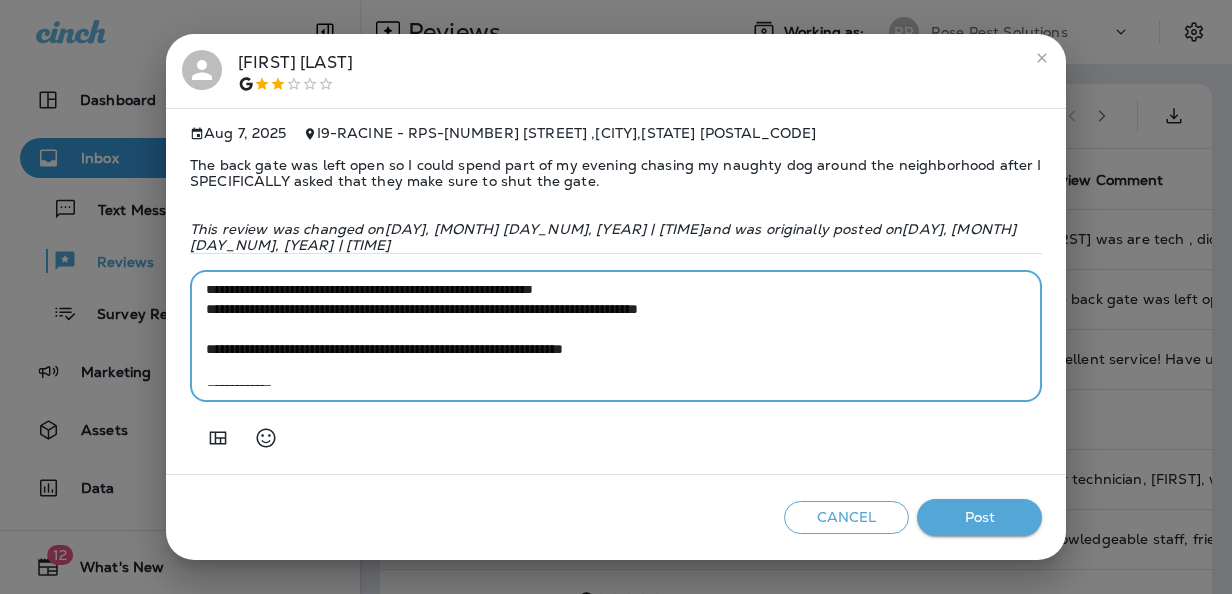scroll, scrollTop: 42, scrollLeft: 0, axis: vertical 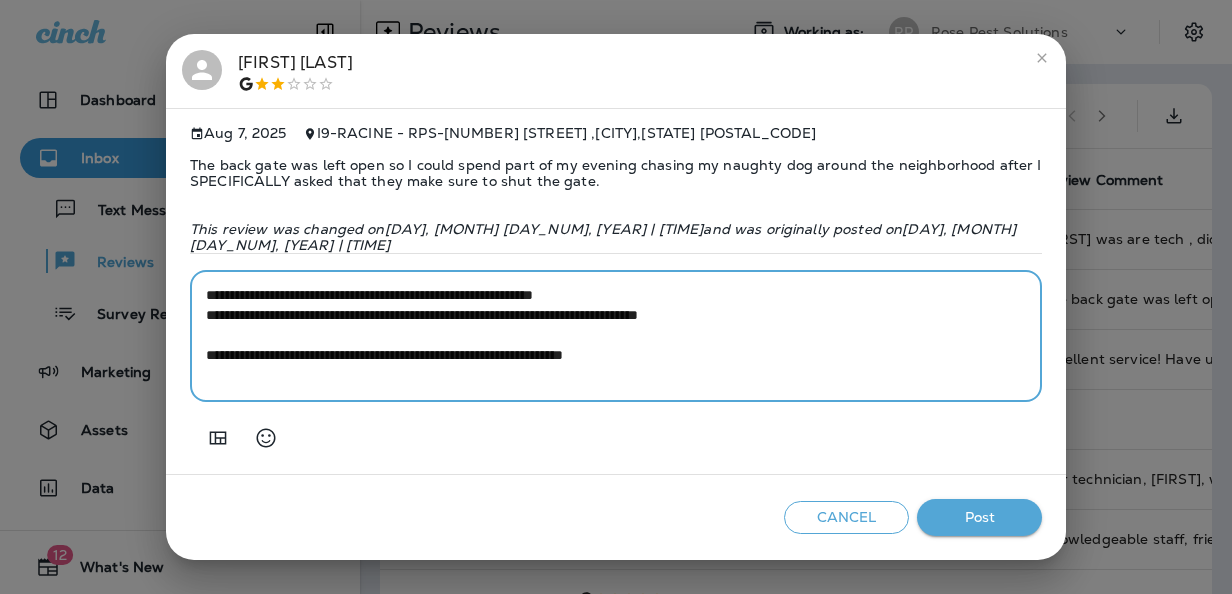 click on "**********" at bounding box center [616, 336] 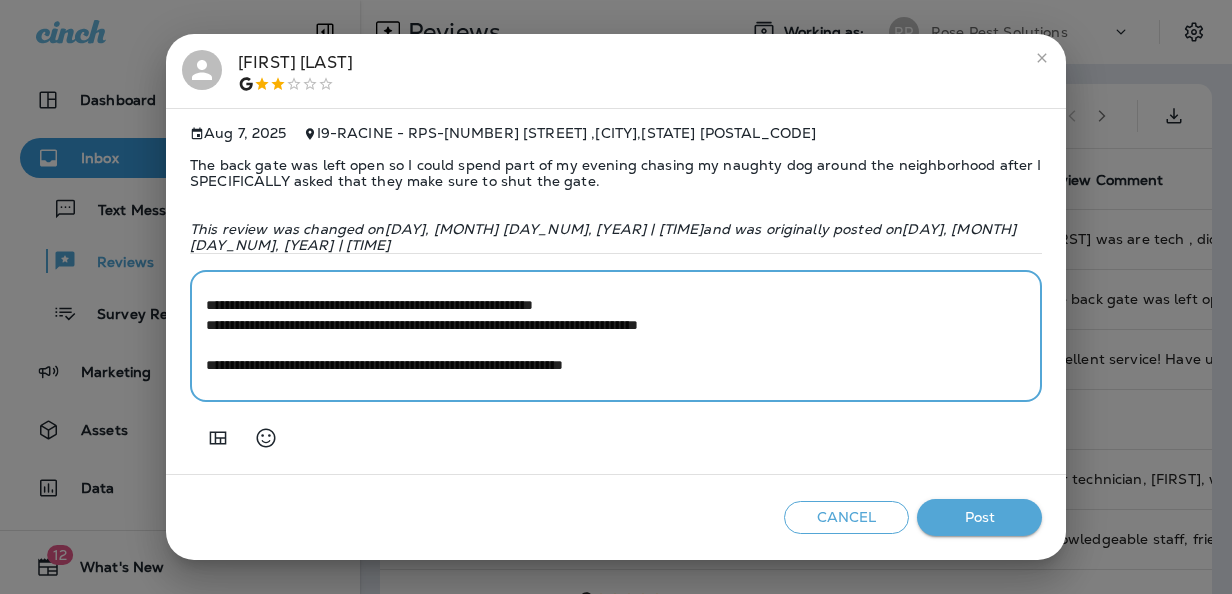 scroll, scrollTop: 0, scrollLeft: 0, axis: both 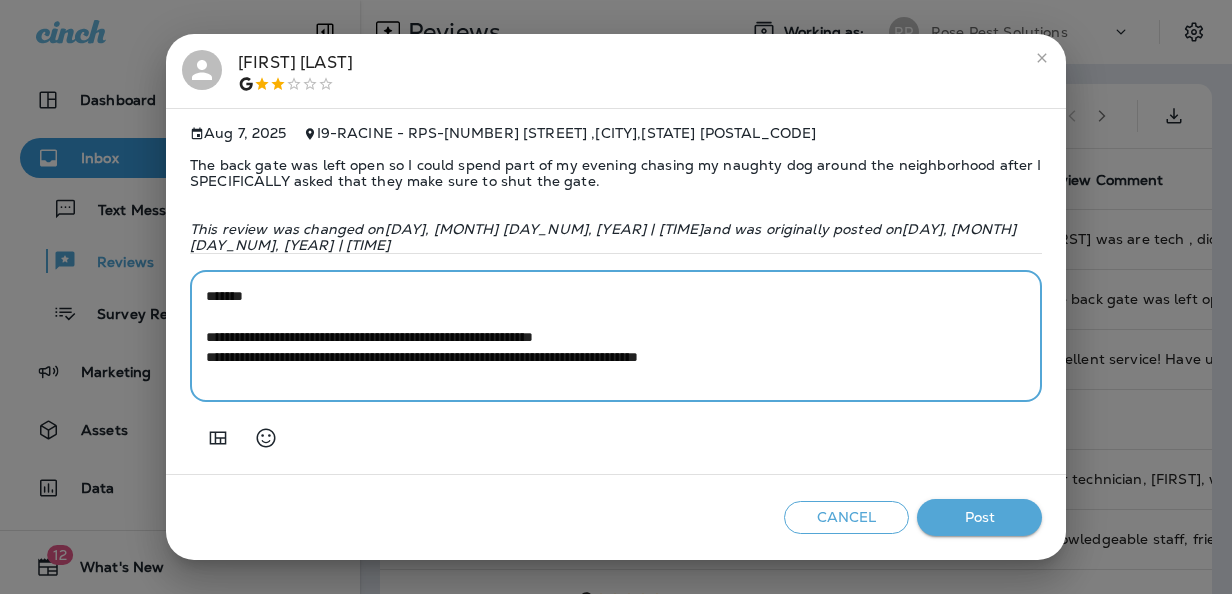 drag, startPoint x: 543, startPoint y: 335, endPoint x: 410, endPoint y: 341, distance: 133.13527 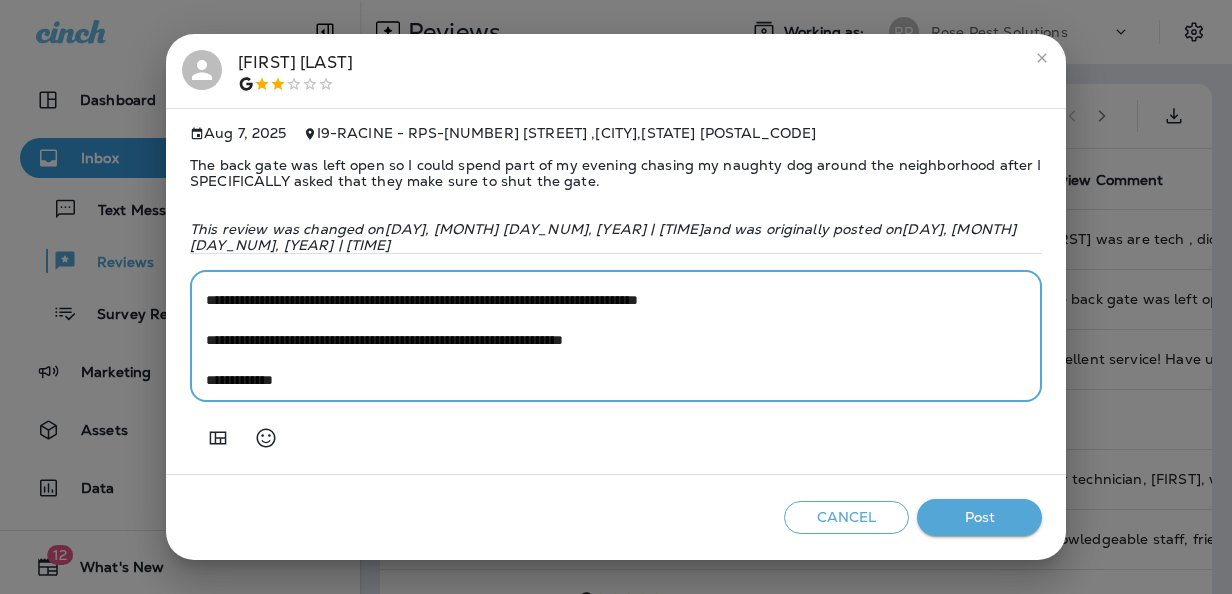 scroll, scrollTop: 58, scrollLeft: 0, axis: vertical 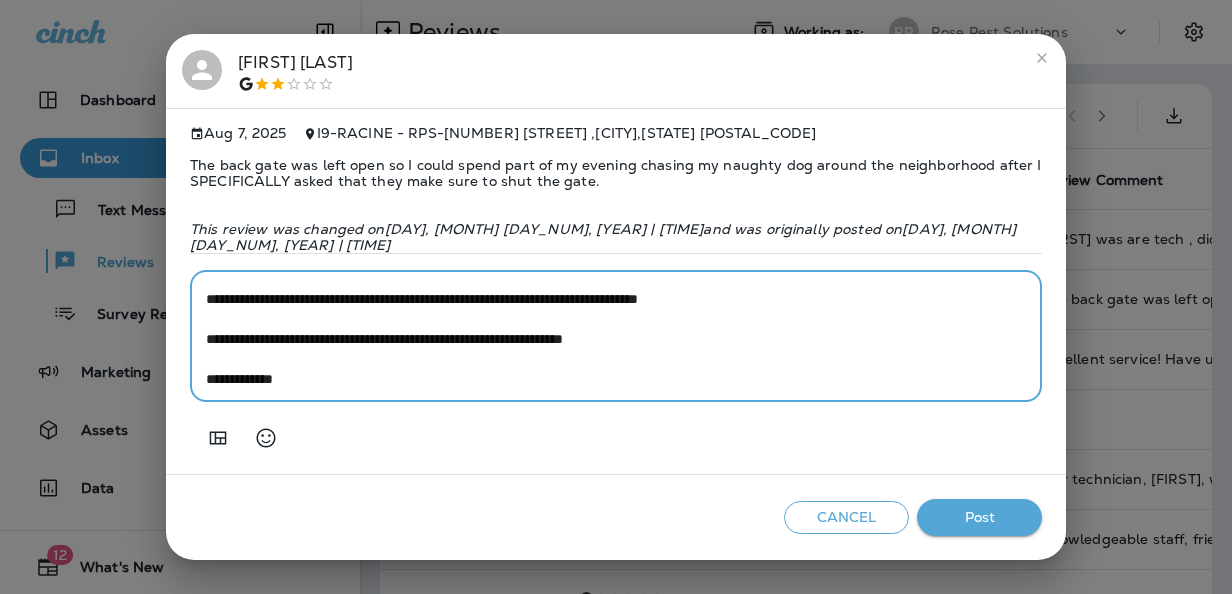 click on "**********" at bounding box center (616, 336) 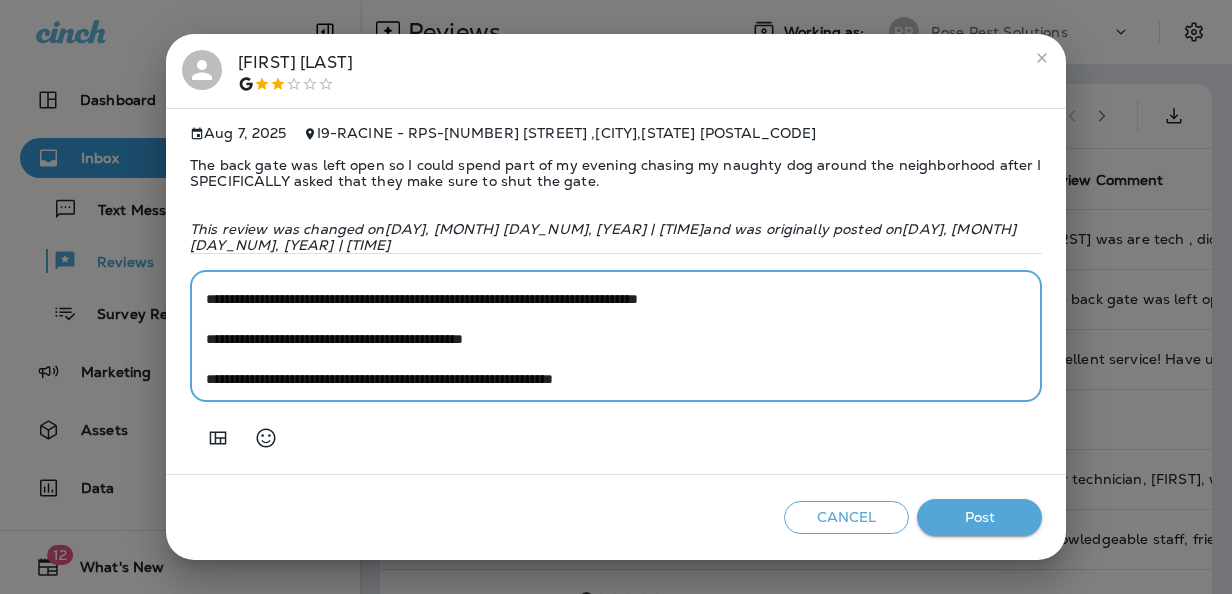 click on "**********" at bounding box center (616, 336) 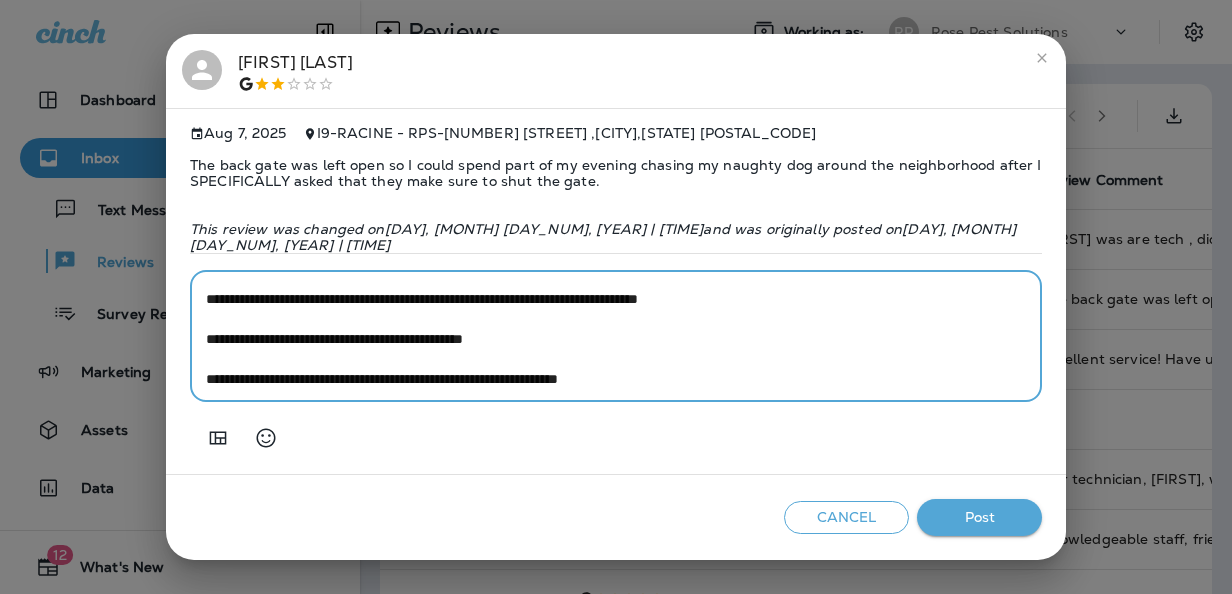 scroll, scrollTop: 60, scrollLeft: 0, axis: vertical 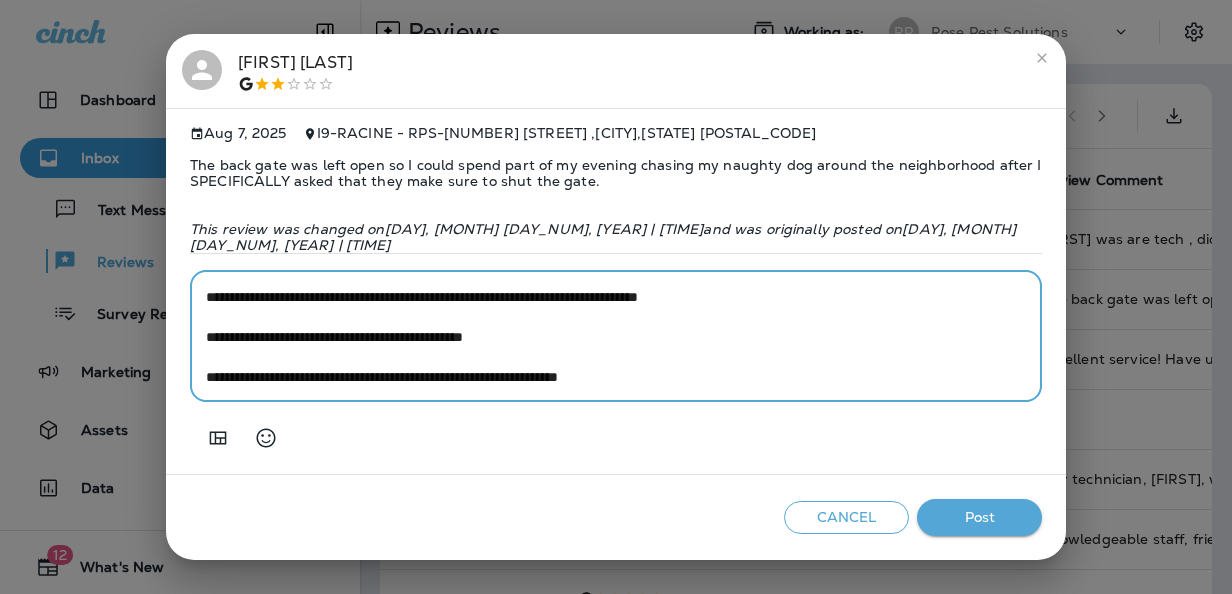 drag, startPoint x: 724, startPoint y: 359, endPoint x: 644, endPoint y: 373, distance: 81.21576 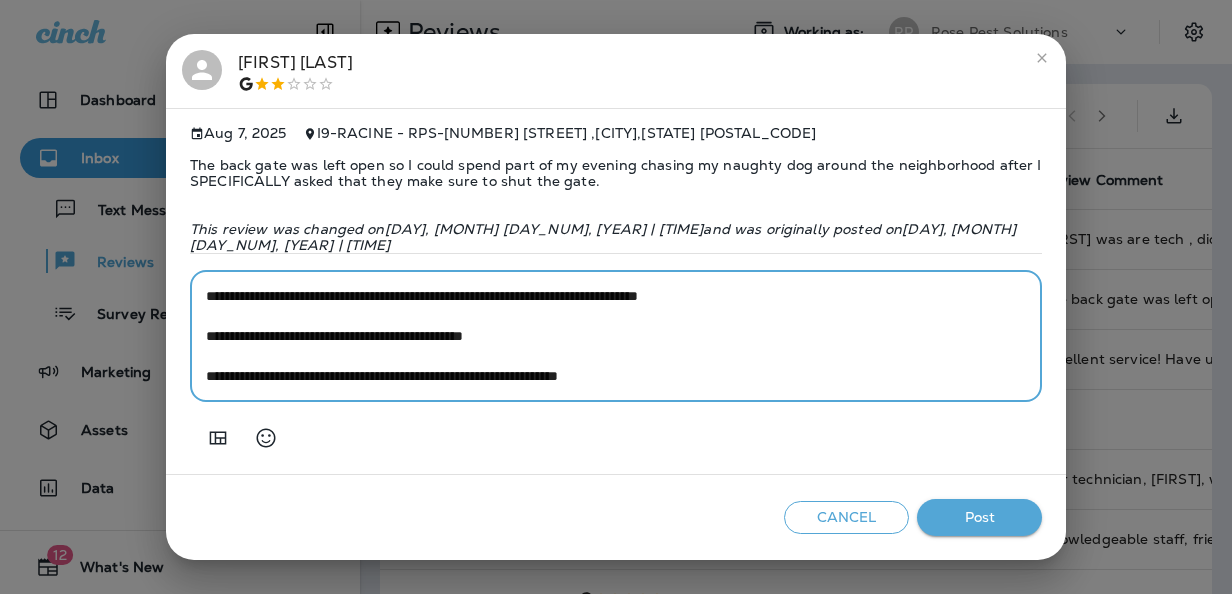 click on "**********" at bounding box center [616, 336] 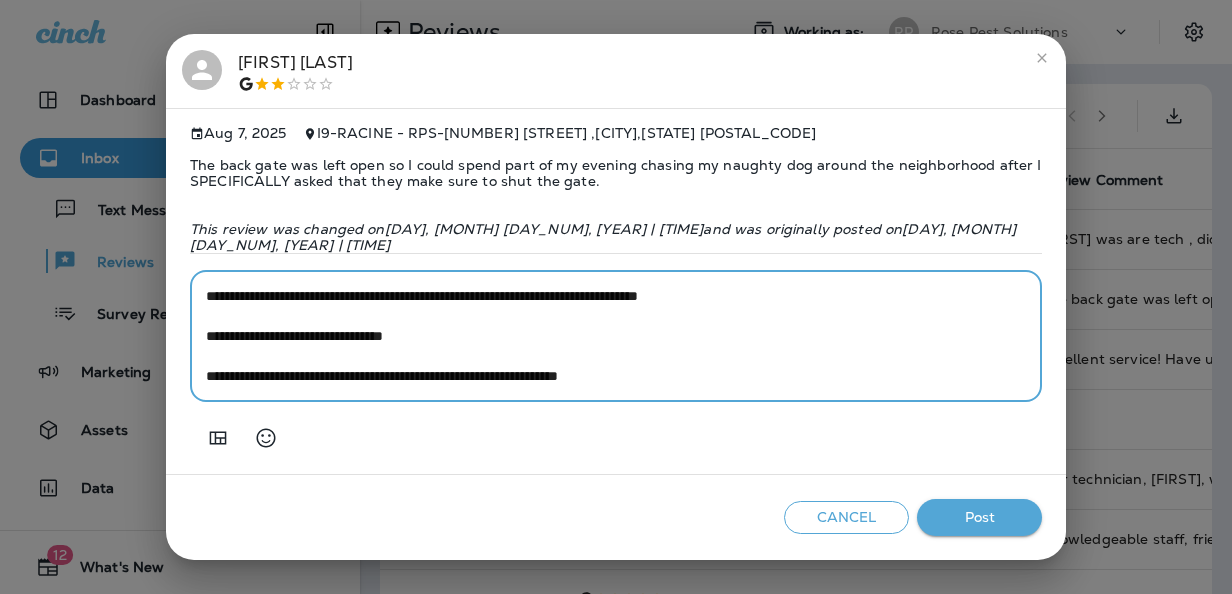 click on "**********" at bounding box center (616, 336) 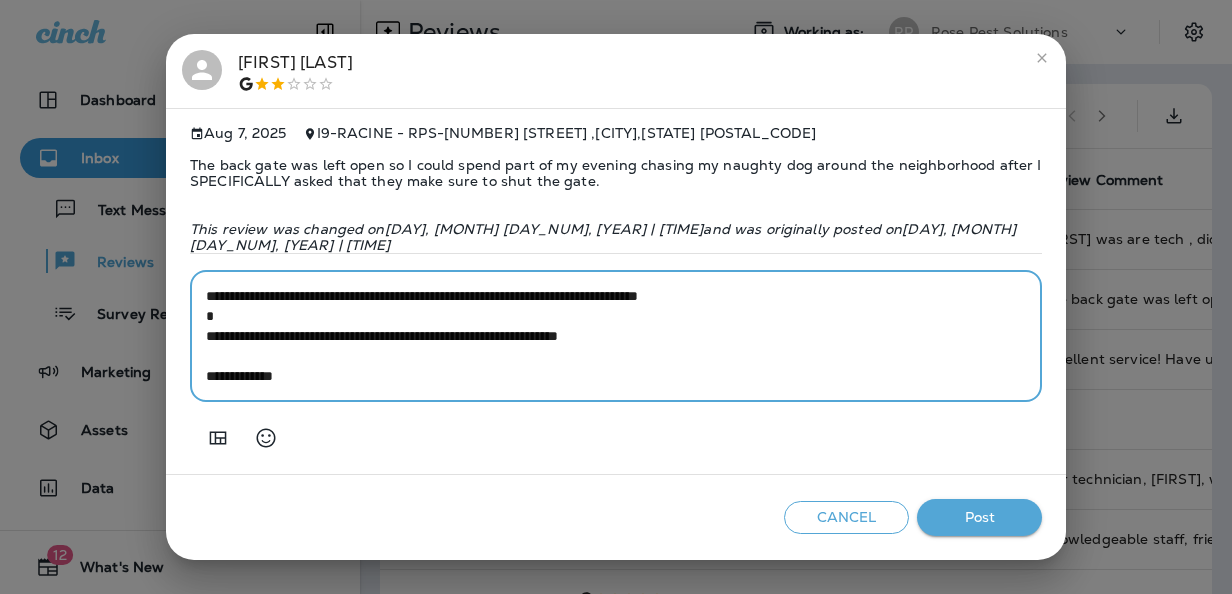 drag, startPoint x: 480, startPoint y: 329, endPoint x: 496, endPoint y: 312, distance: 23.345236 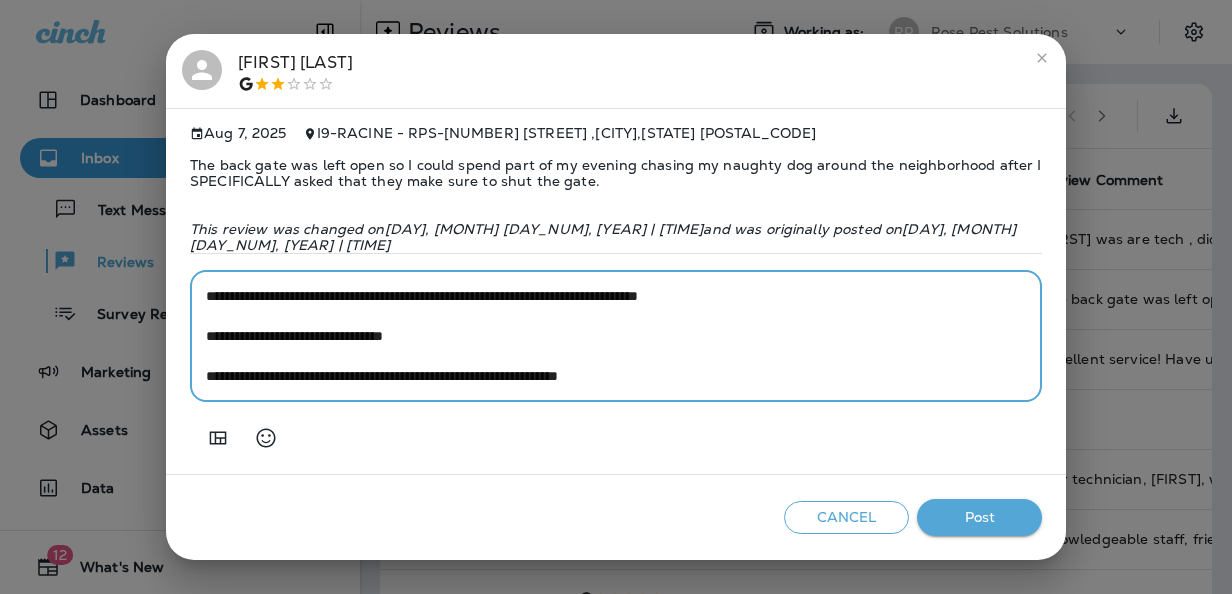 click on "**********" at bounding box center [616, 336] 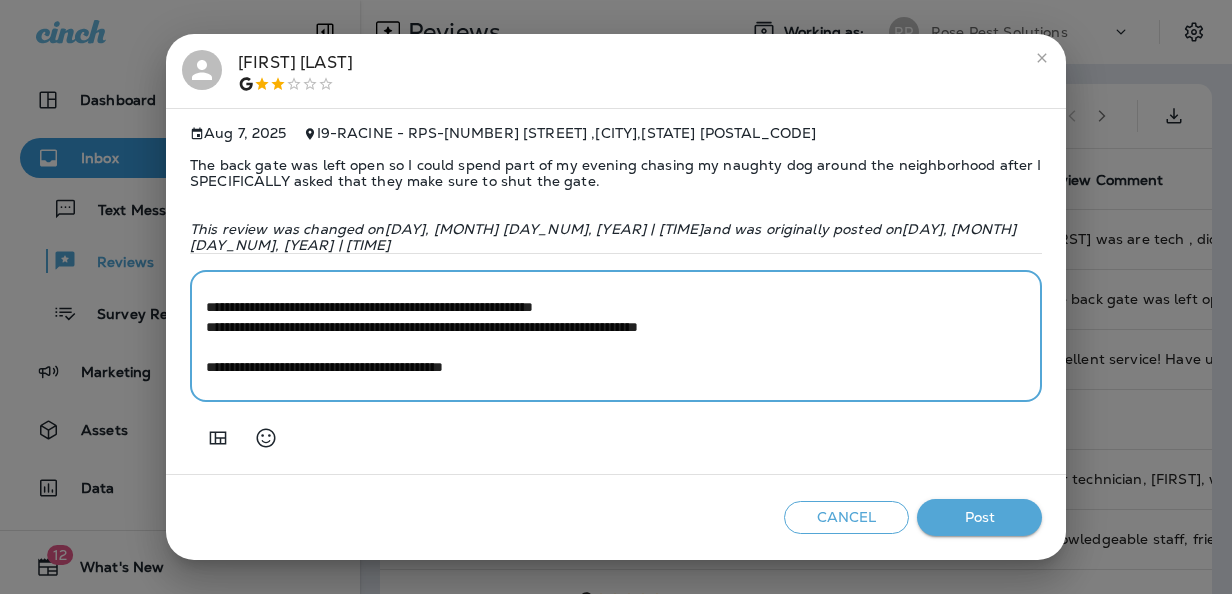 scroll, scrollTop: 108, scrollLeft: 0, axis: vertical 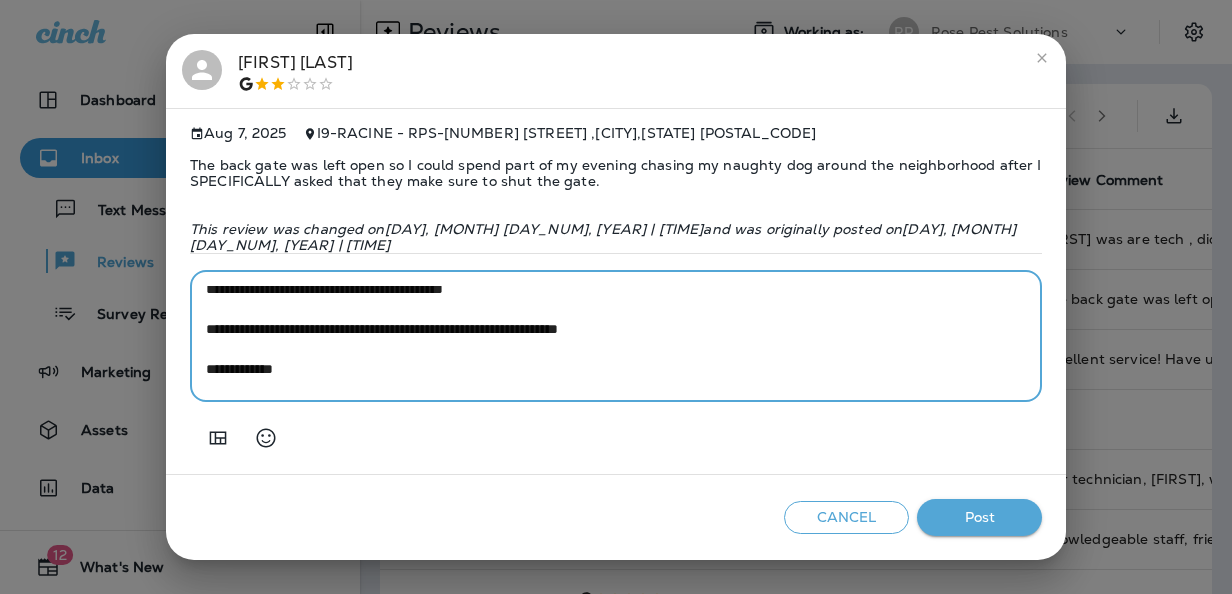 click on "**********" at bounding box center [616, 336] 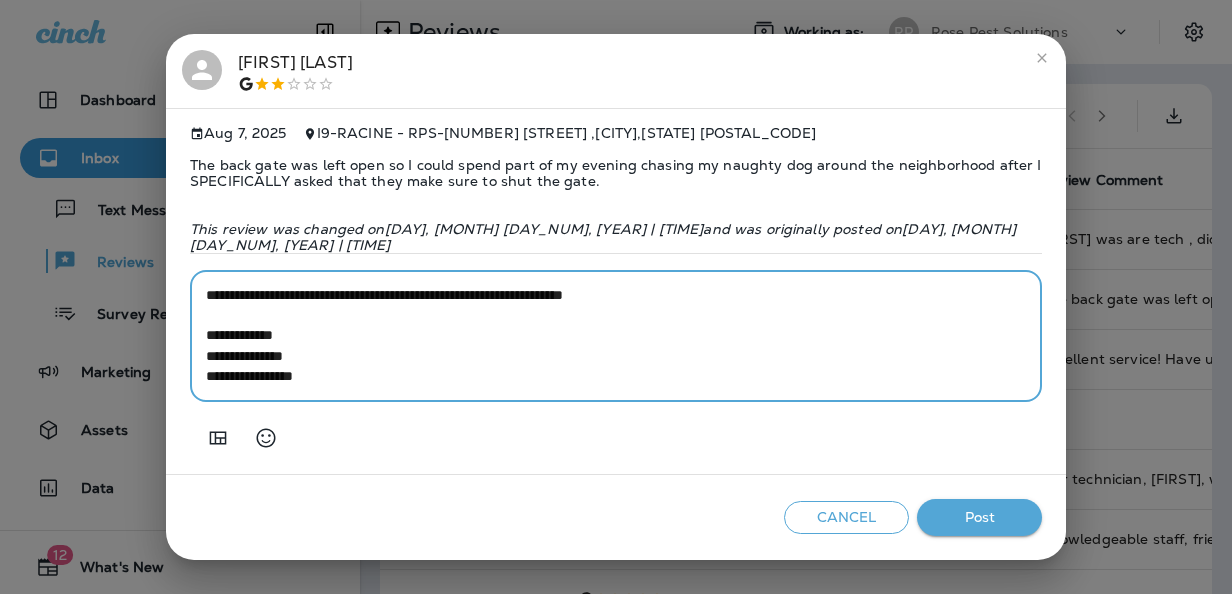 scroll, scrollTop: 178, scrollLeft: 0, axis: vertical 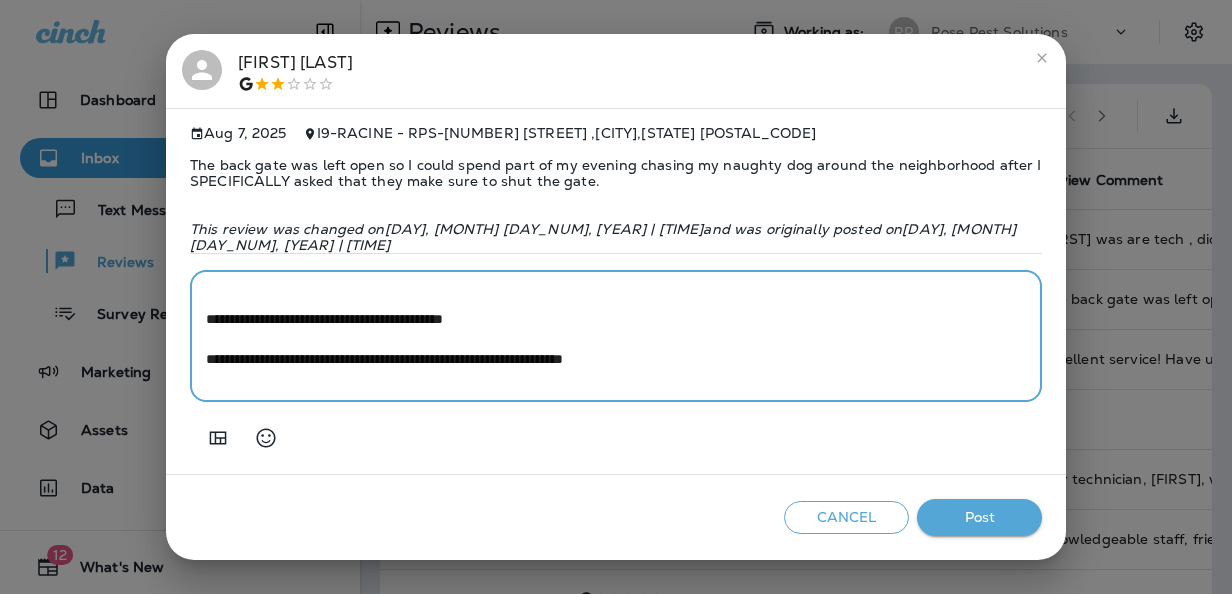 click on "**********" at bounding box center (616, 336) 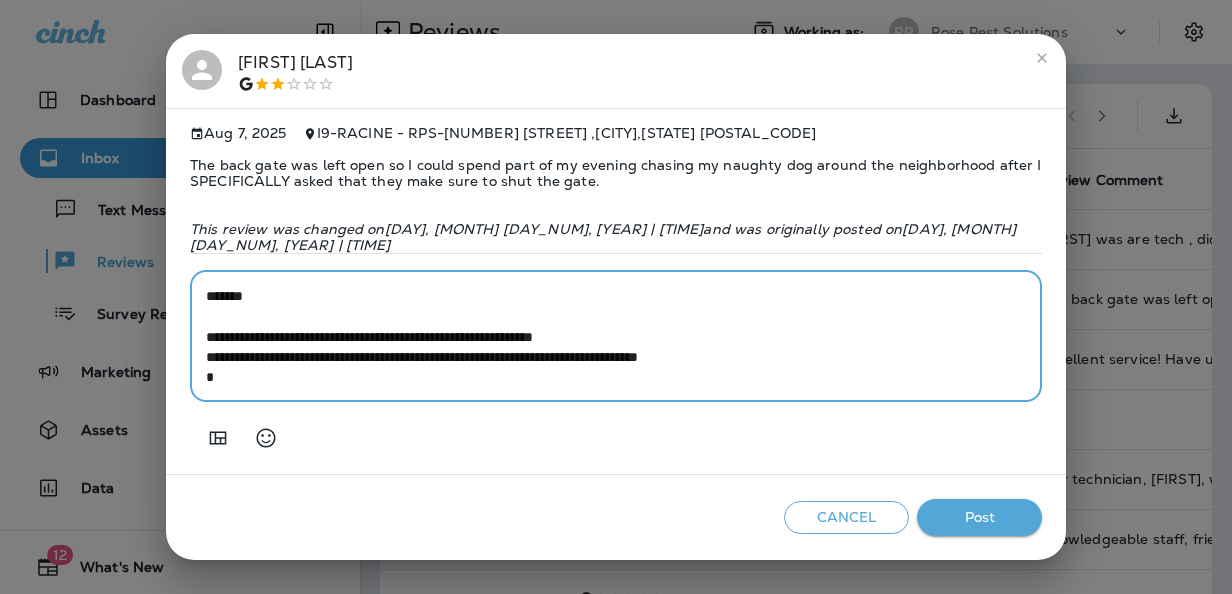 scroll, scrollTop: 30, scrollLeft: 0, axis: vertical 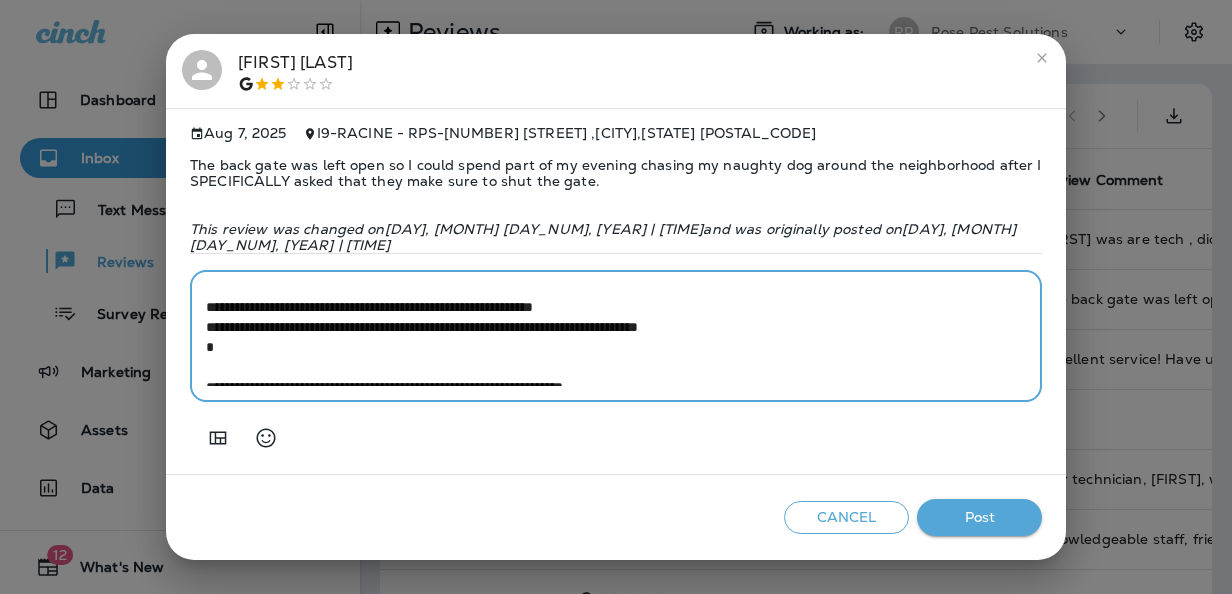 click on "**********" at bounding box center (616, 336) 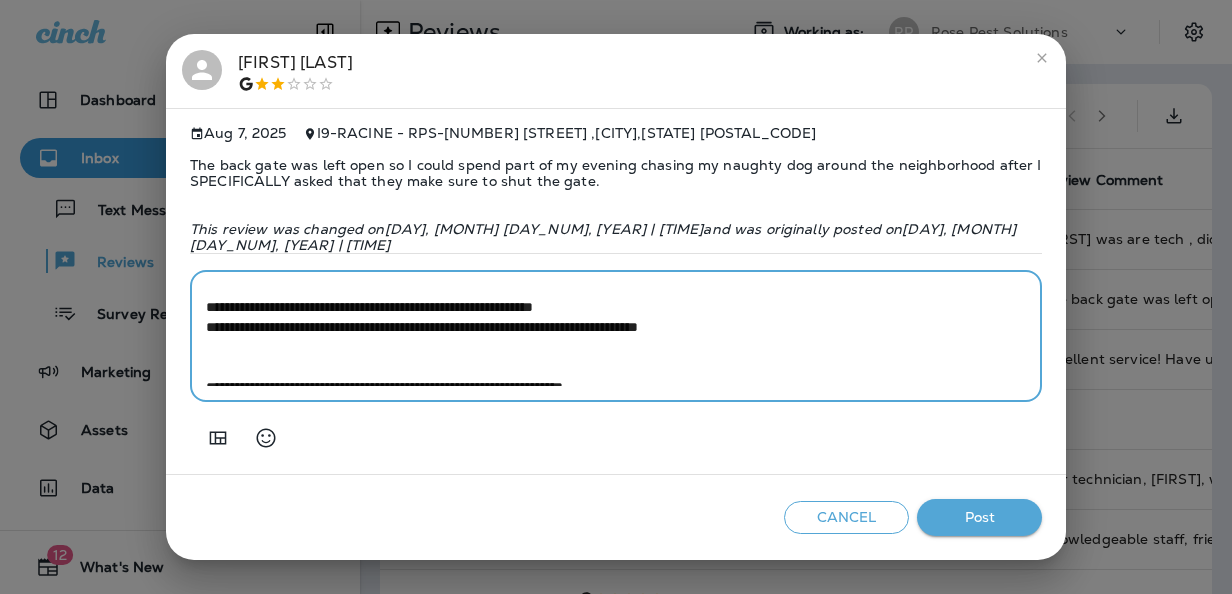 click on "**********" at bounding box center [616, 336] 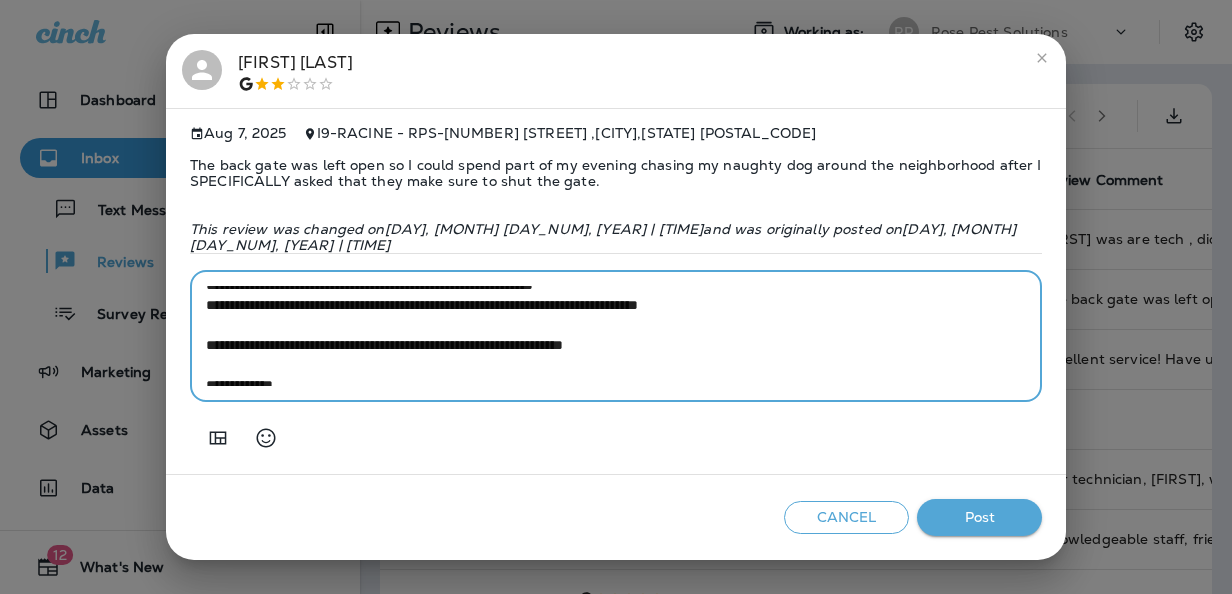 scroll, scrollTop: 53, scrollLeft: 0, axis: vertical 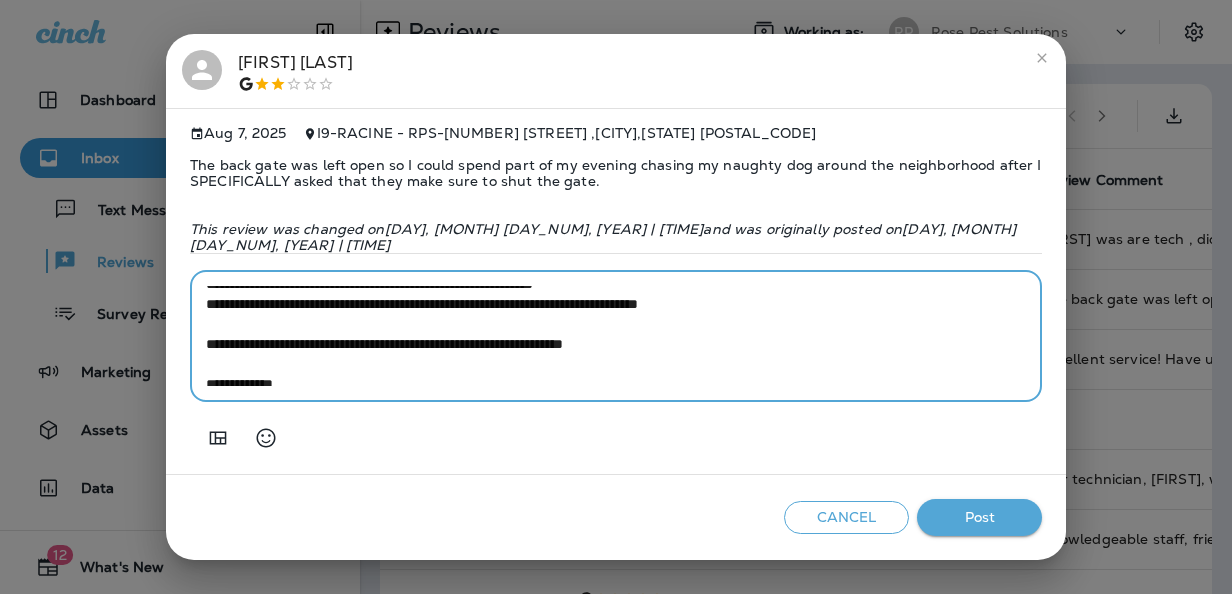 click on "**********" at bounding box center (616, 336) 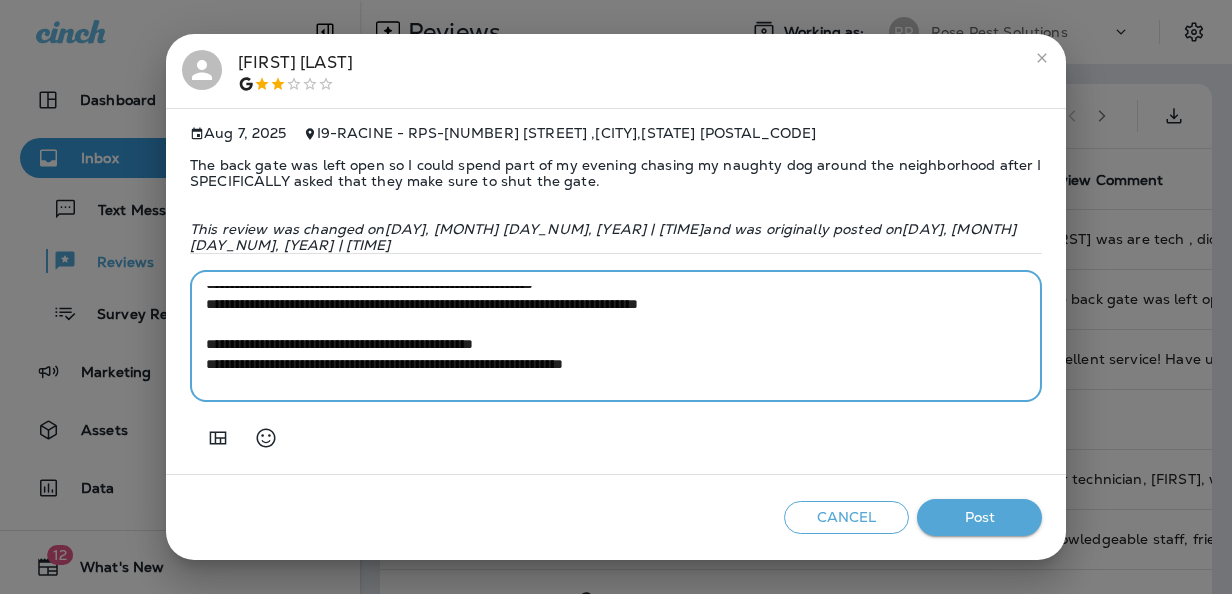click on "**********" at bounding box center [616, 336] 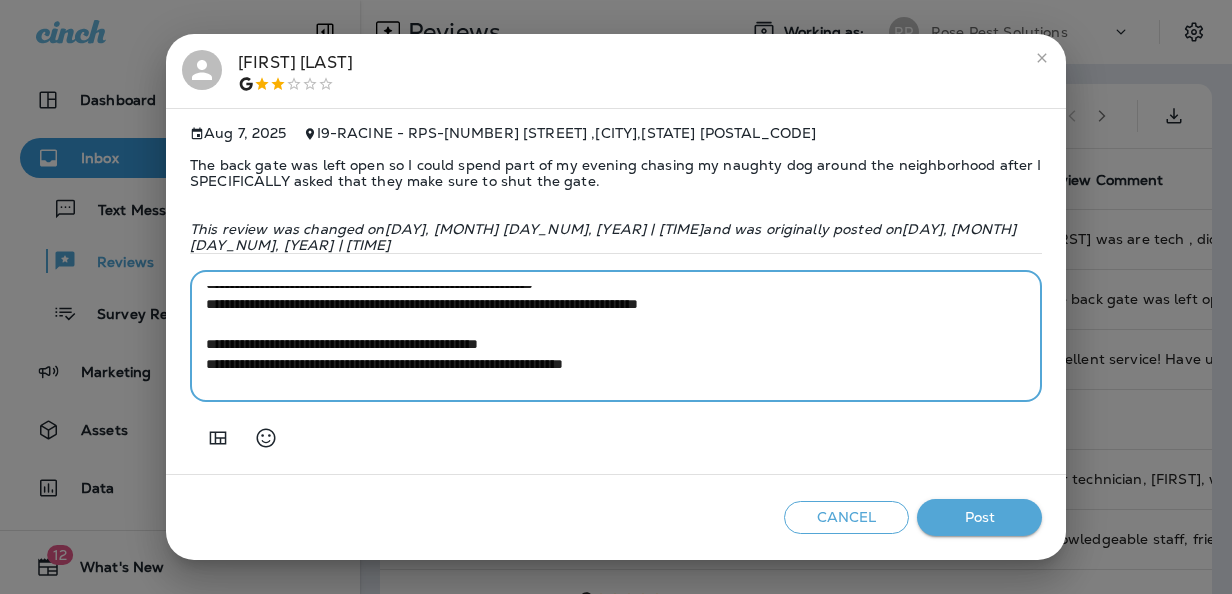 click on "**********" at bounding box center [616, 336] 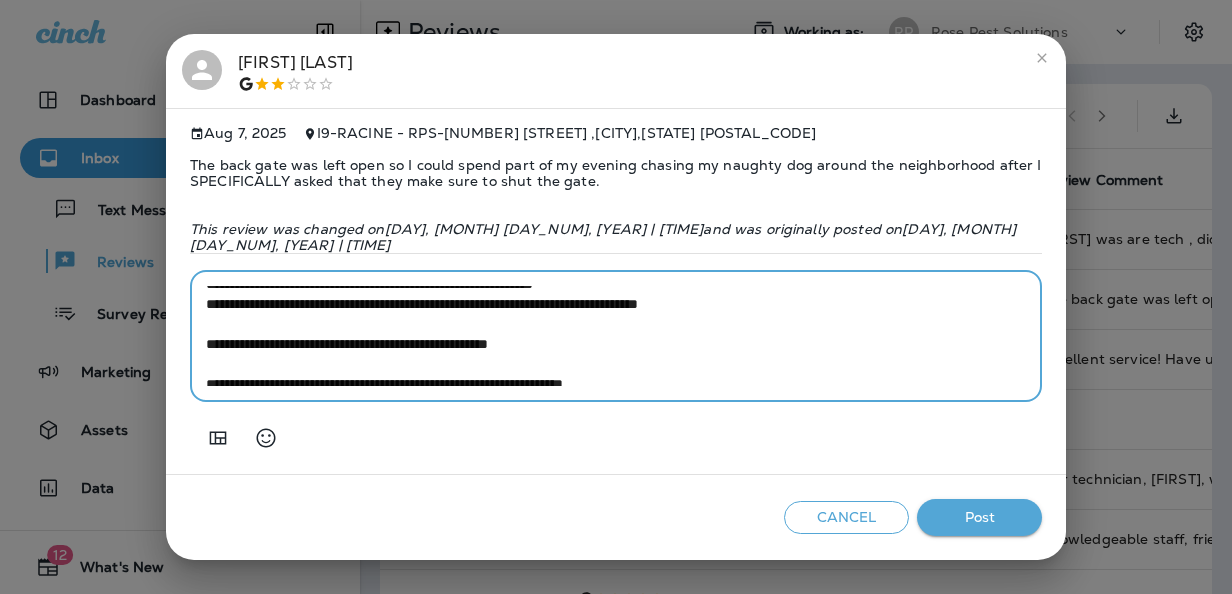 scroll, scrollTop: 76, scrollLeft: 0, axis: vertical 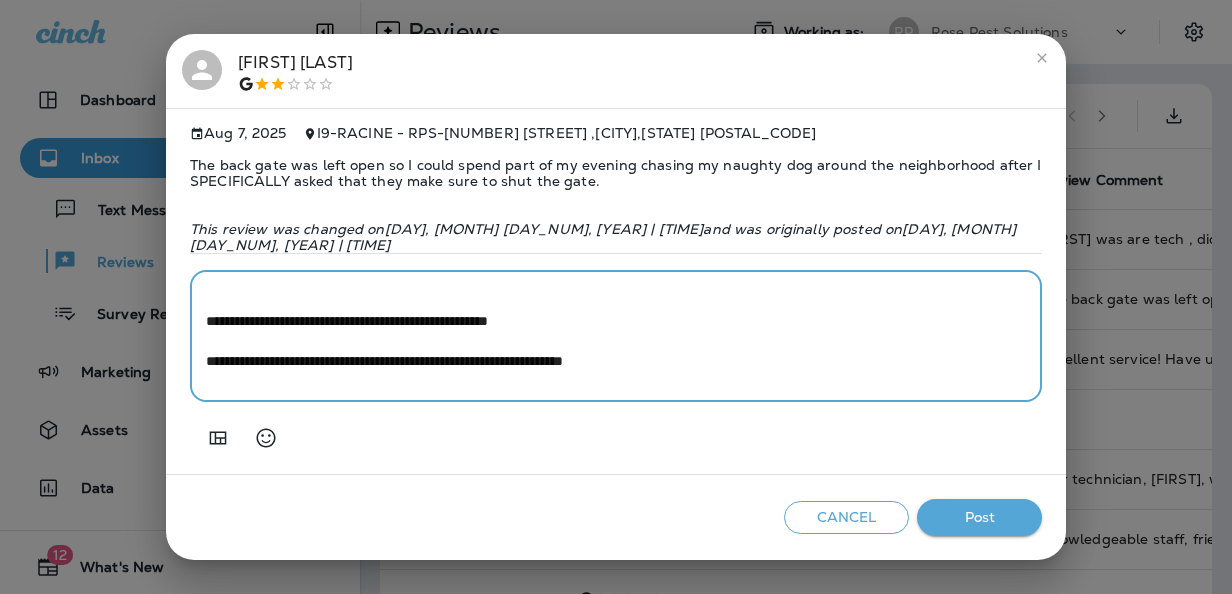 click on "**********" at bounding box center (616, 336) 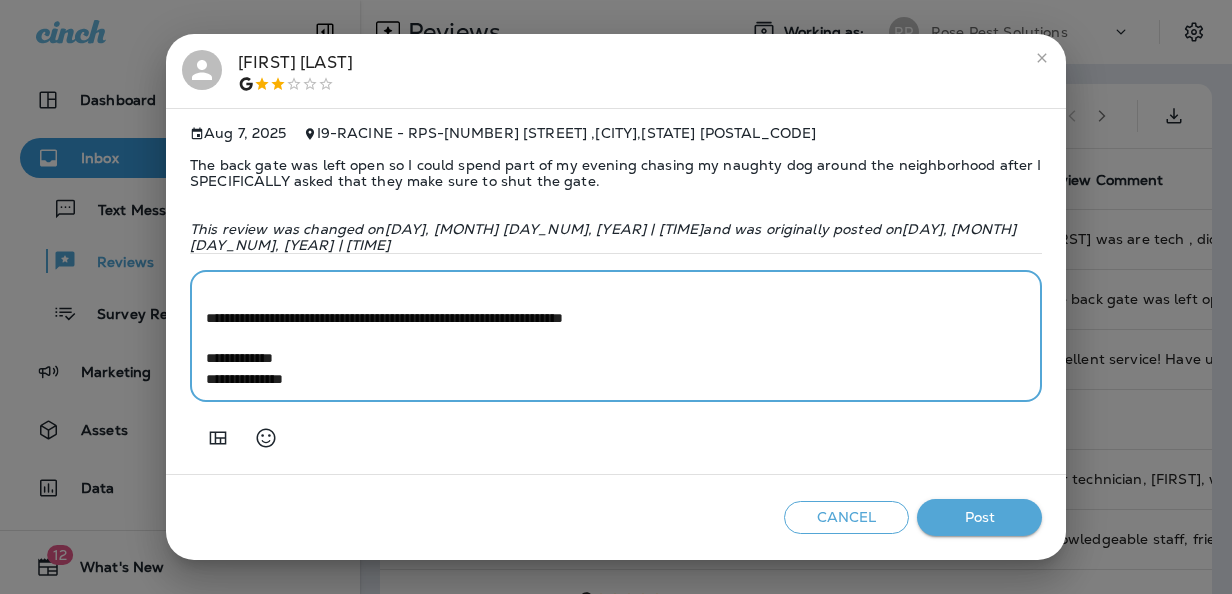 scroll, scrollTop: 141, scrollLeft: 0, axis: vertical 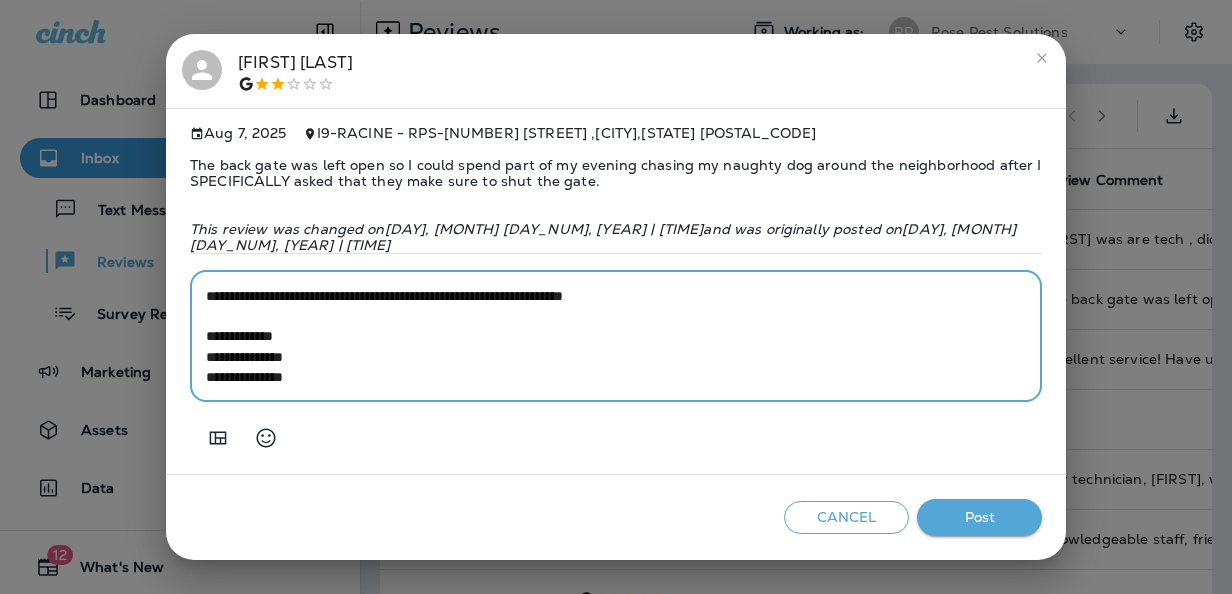 type on "**********" 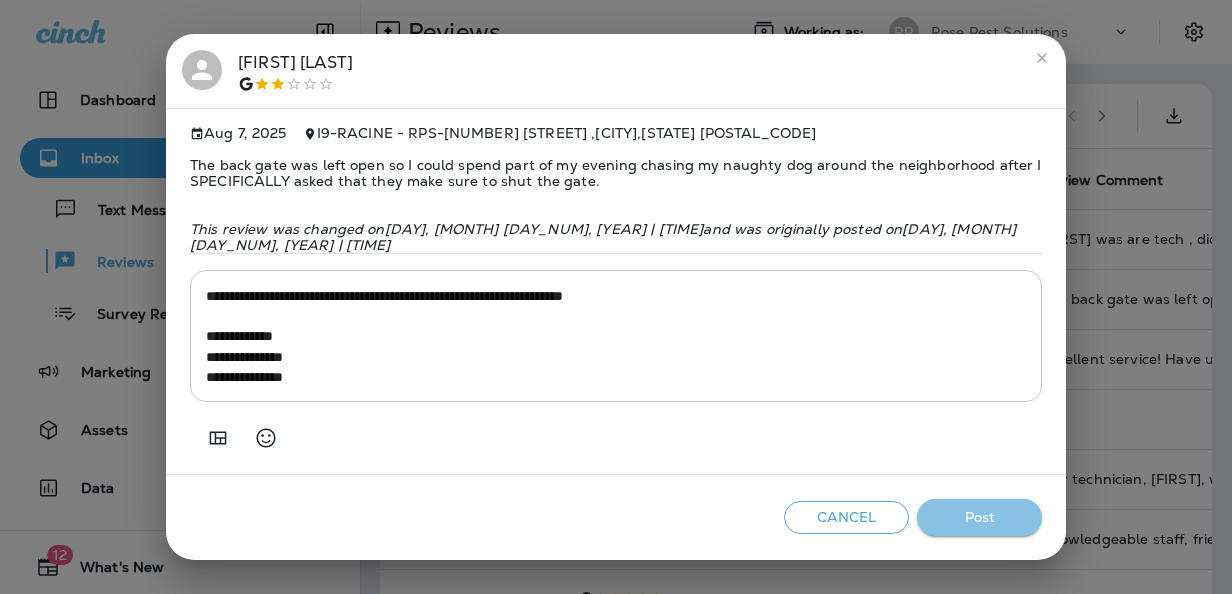 click on "Post" at bounding box center (979, 517) 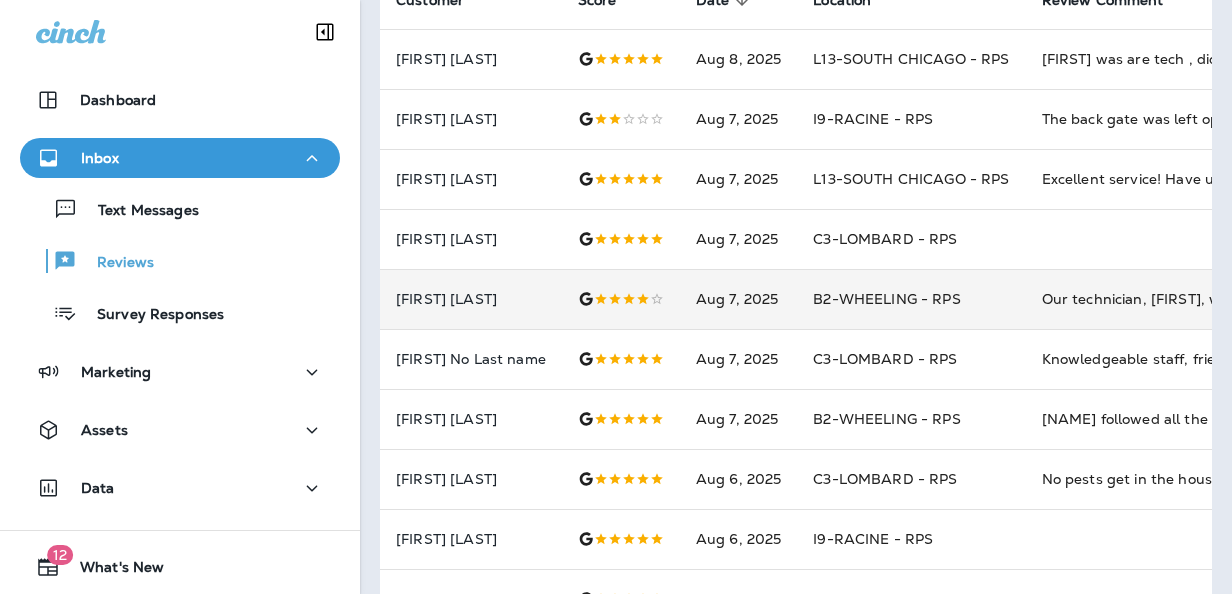 scroll, scrollTop: 0, scrollLeft: 0, axis: both 